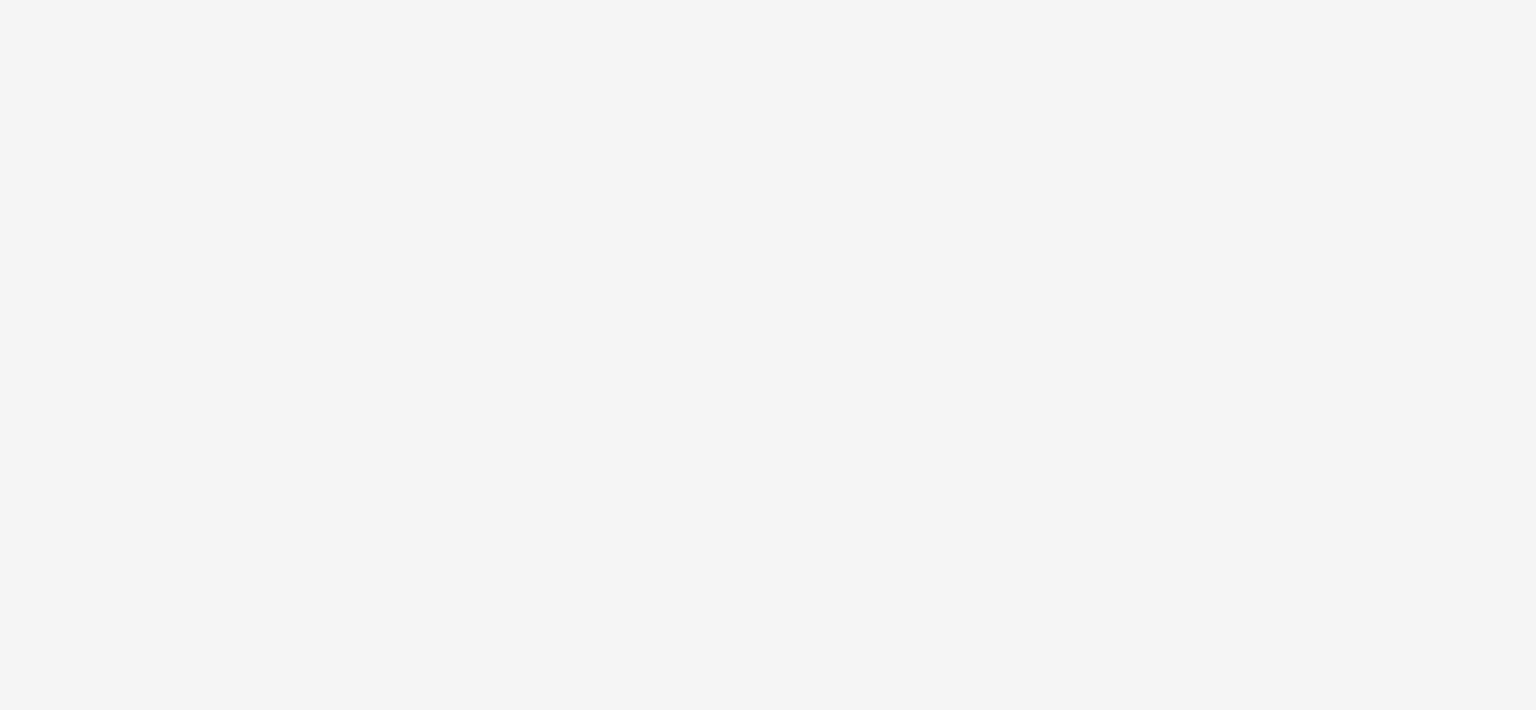 scroll, scrollTop: 0, scrollLeft: 0, axis: both 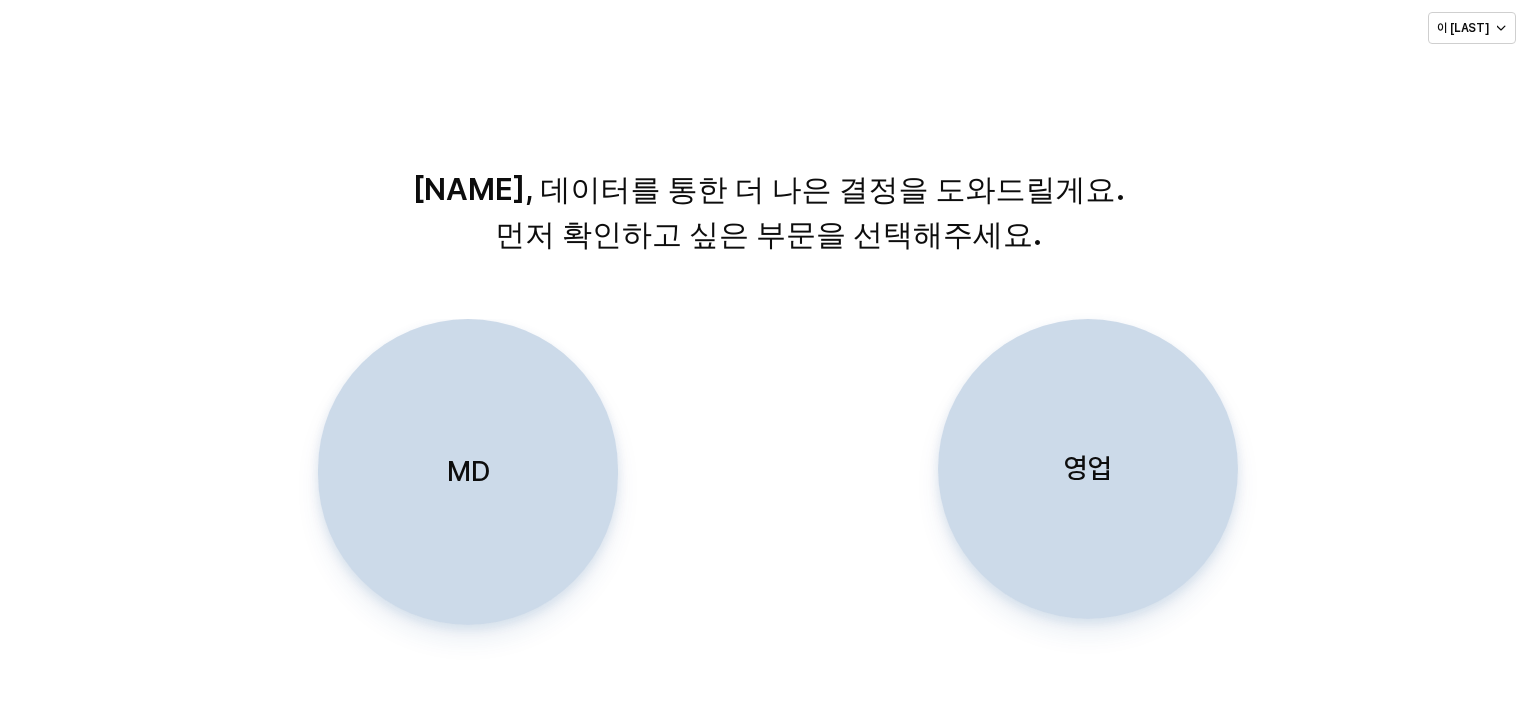 click on "영업" at bounding box center (1088, 469) 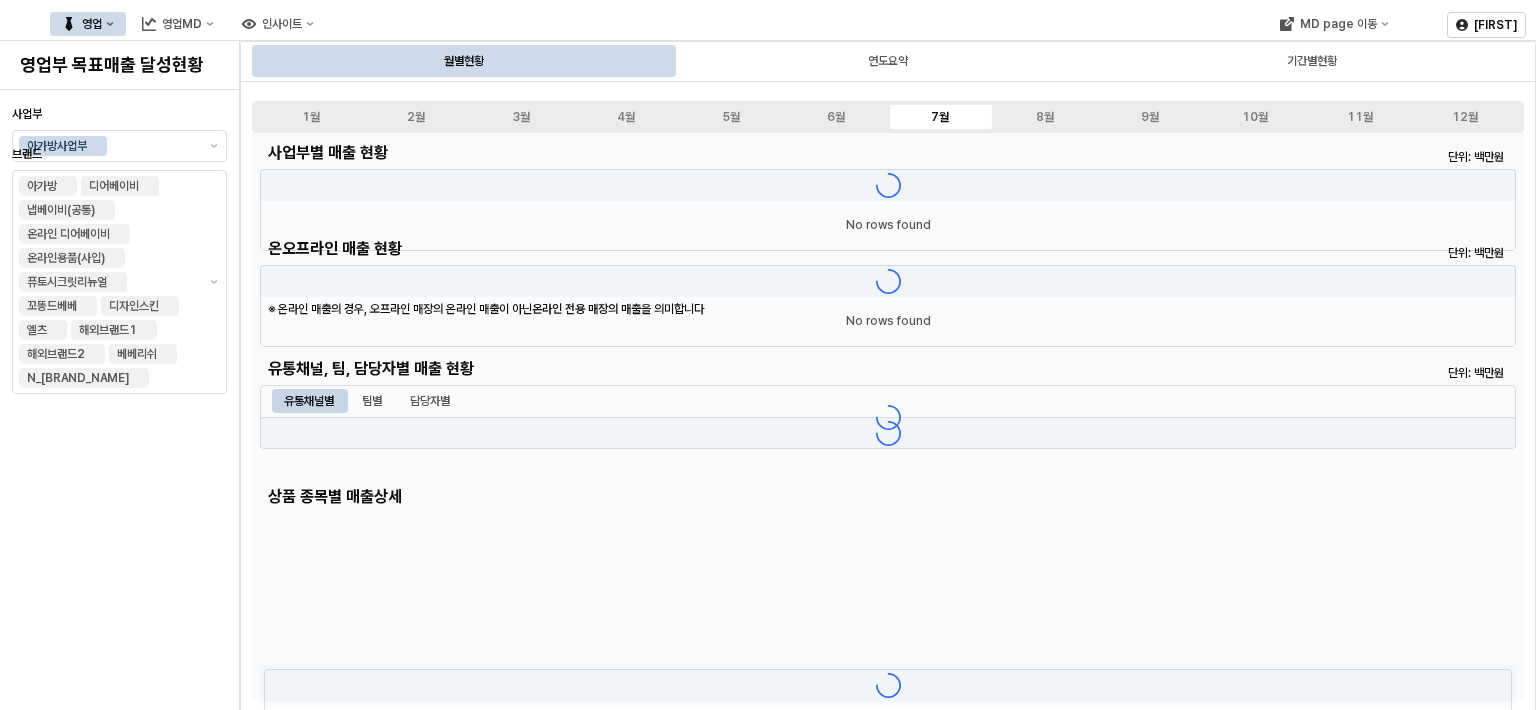 click on "영업" at bounding box center [88, 24] 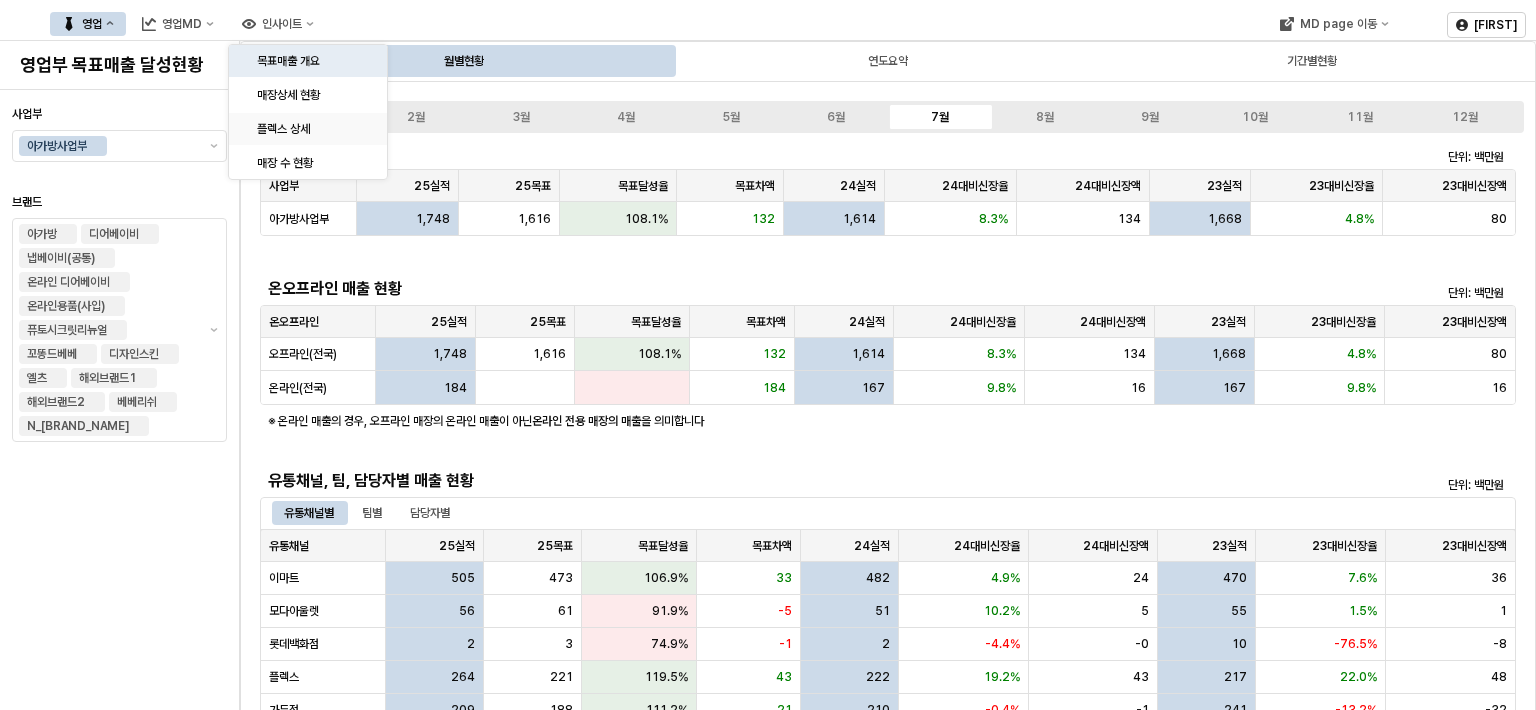 click on "플렉스 상세" at bounding box center (310, 129) 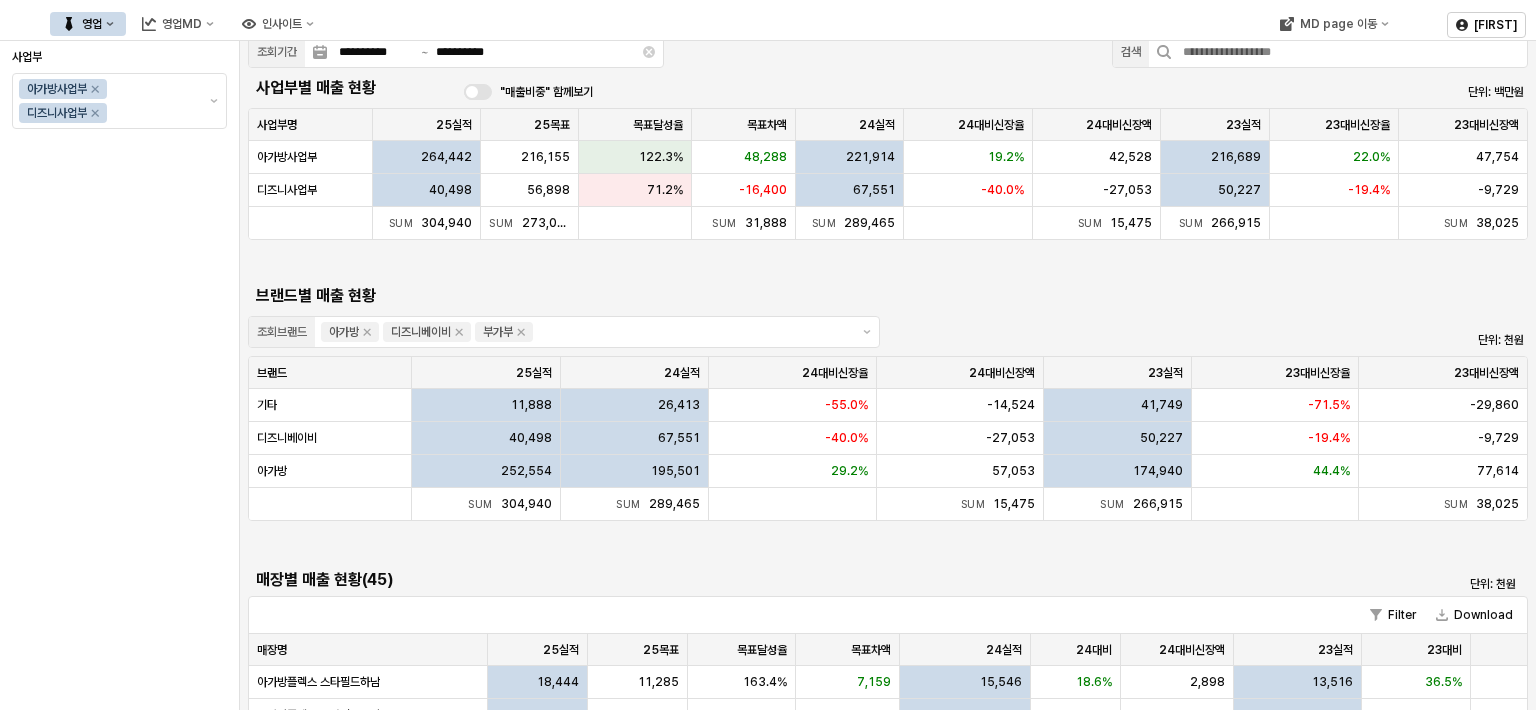 scroll, scrollTop: 0, scrollLeft: 0, axis: both 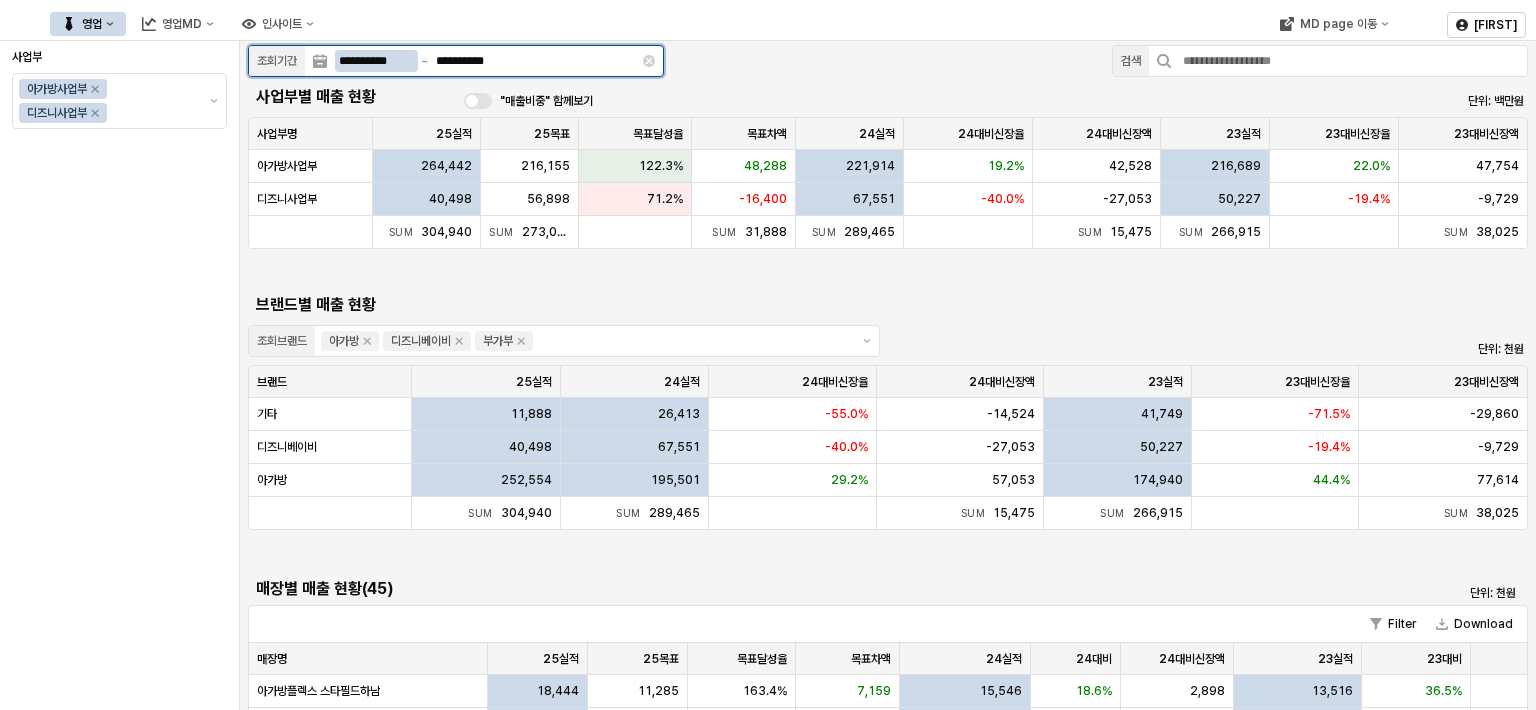 click at bounding box center [425, 61] 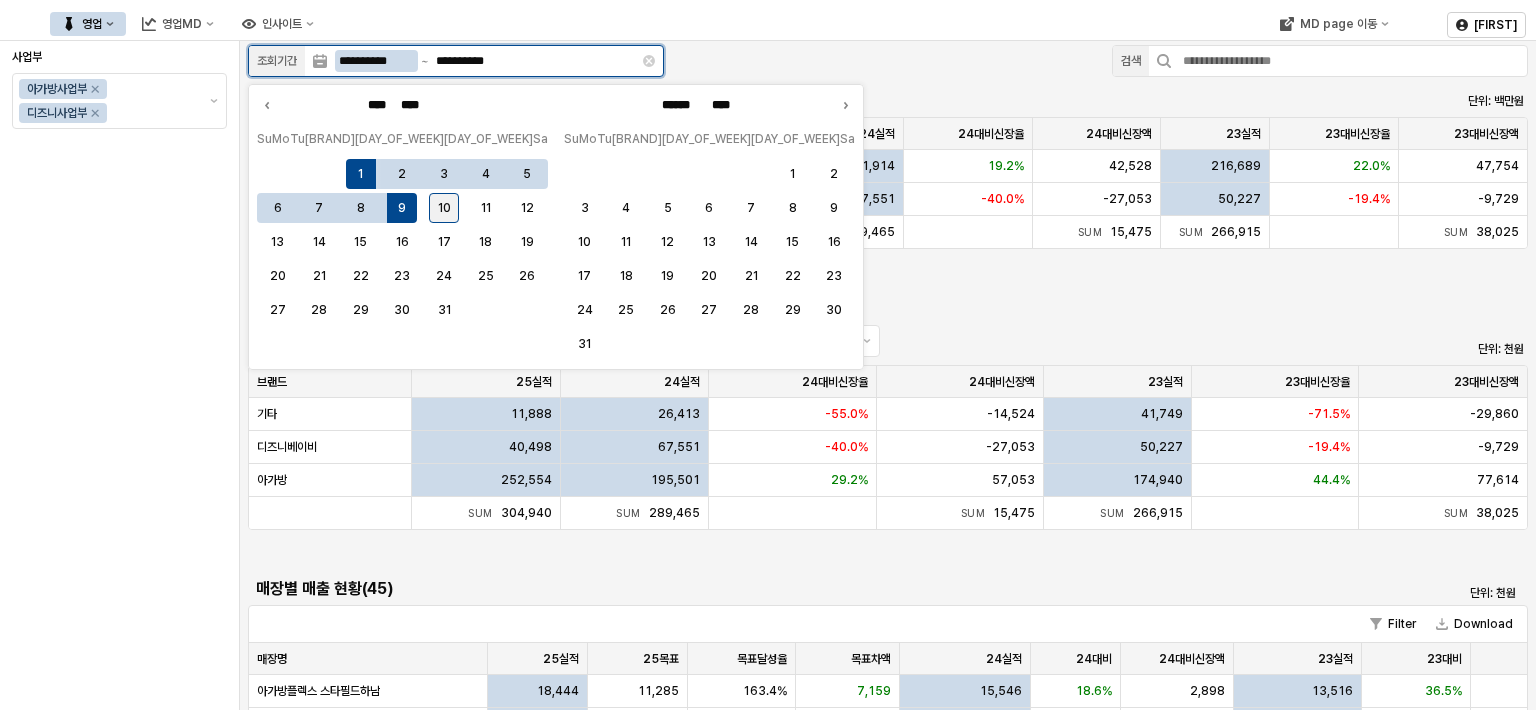 click on "10" at bounding box center [444, 208] 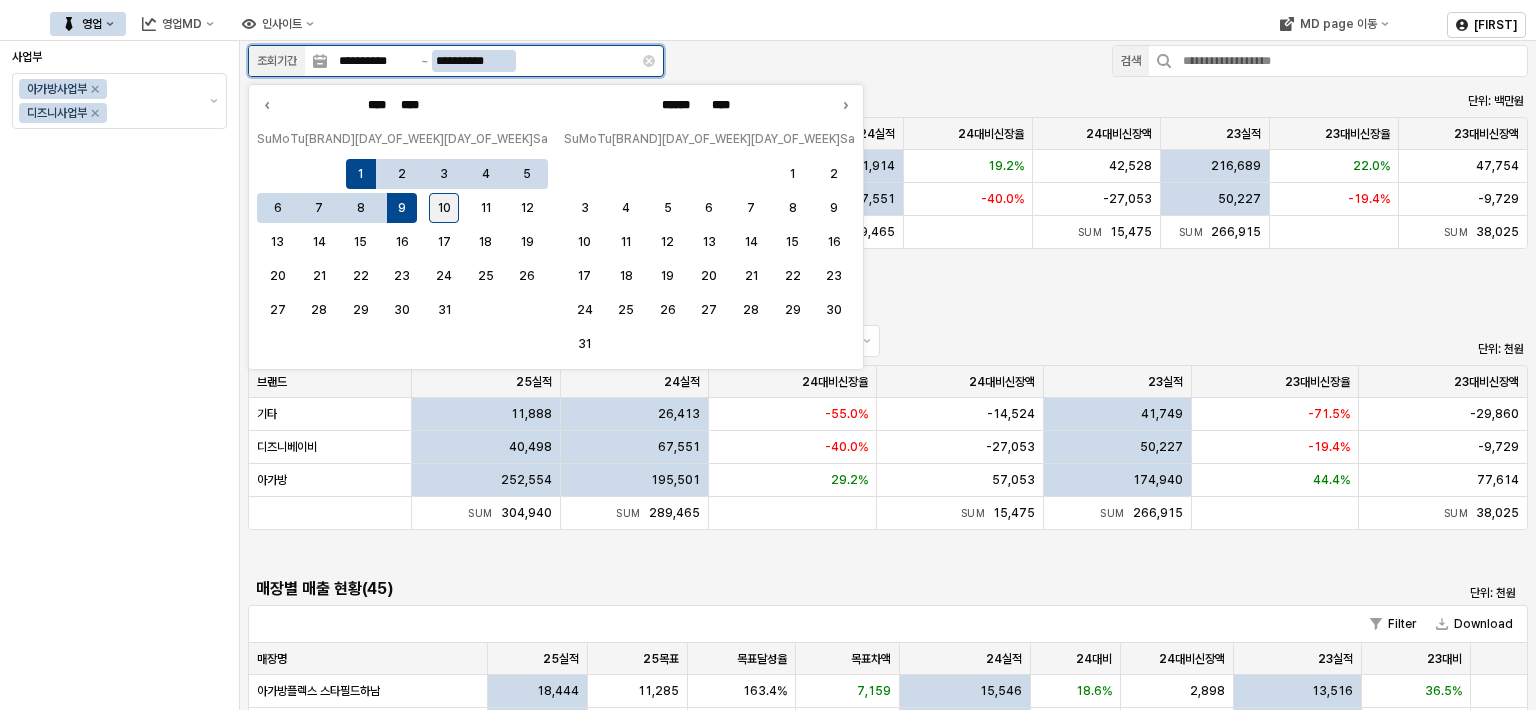 type on "[PRODUCT_CODE]" 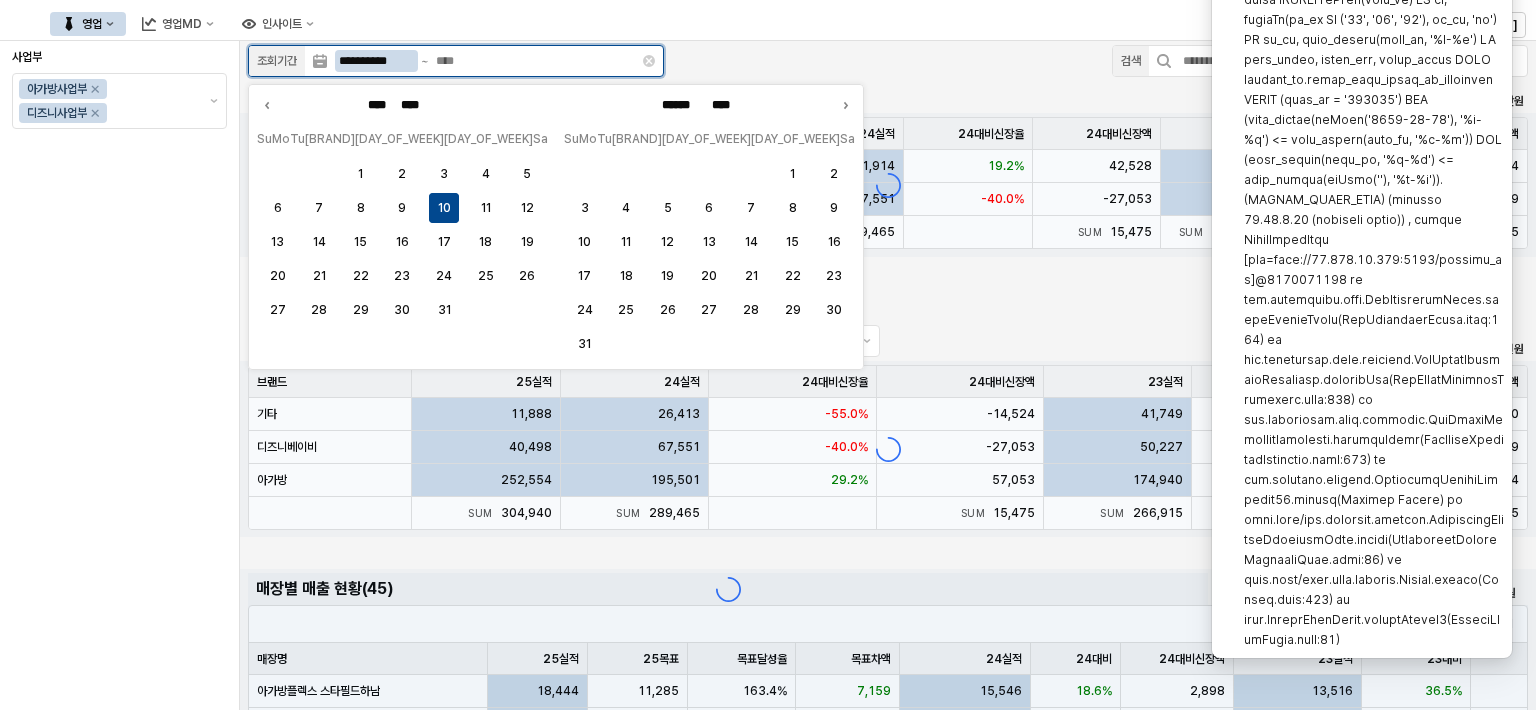 click on "[PRODUCT_CODE]" at bounding box center (376, 61) 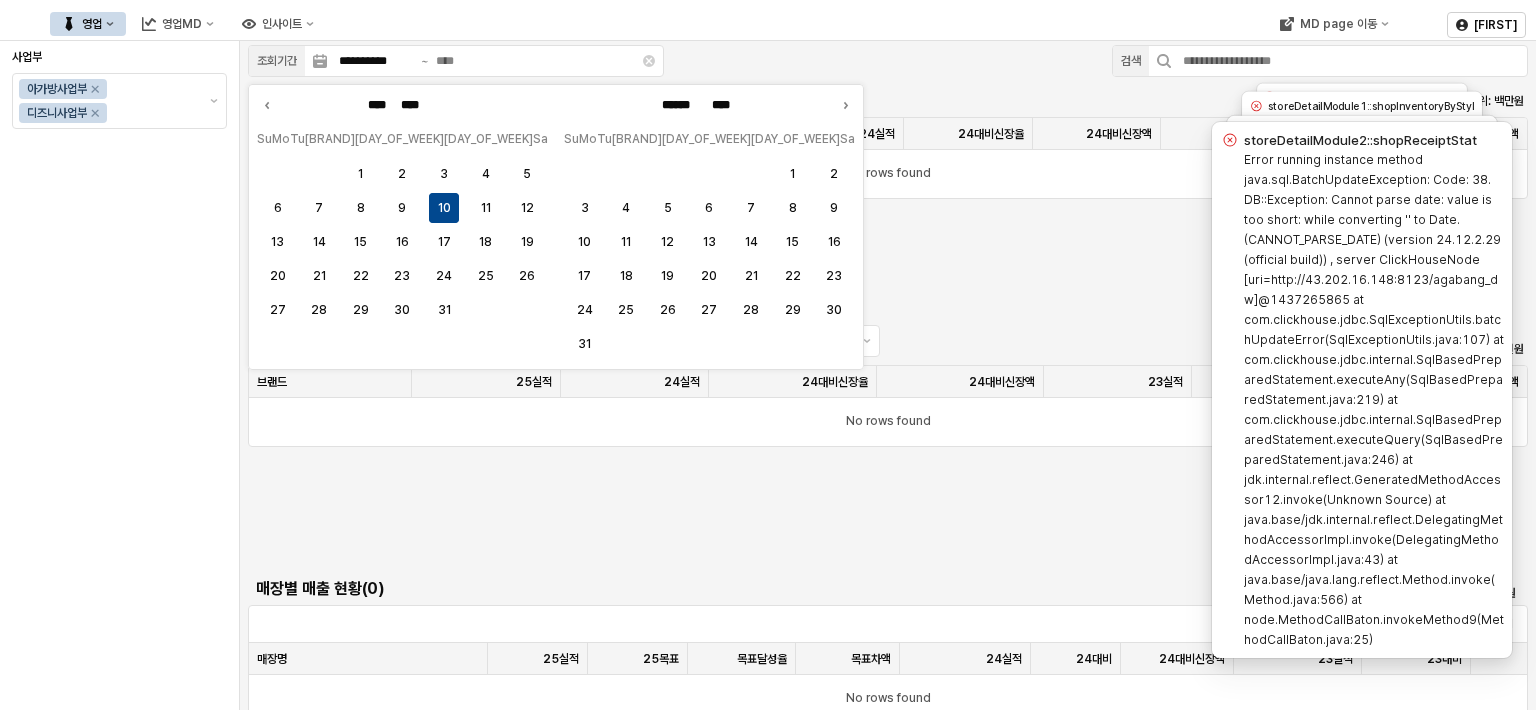 drag, startPoint x: 746, startPoint y: 65, endPoint x: 734, endPoint y: 72, distance: 13.892444 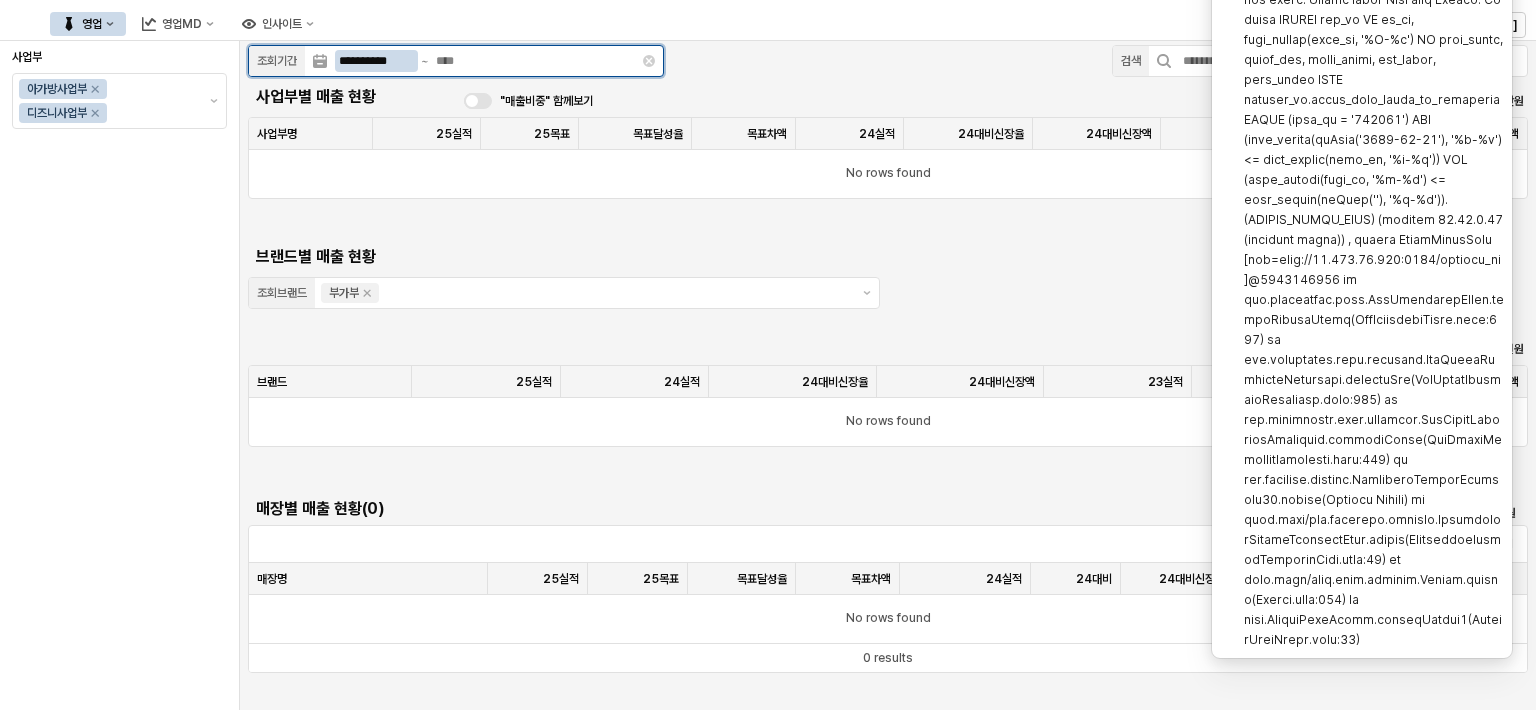click on "[PRODUCT_CODE]" at bounding box center [376, 61] 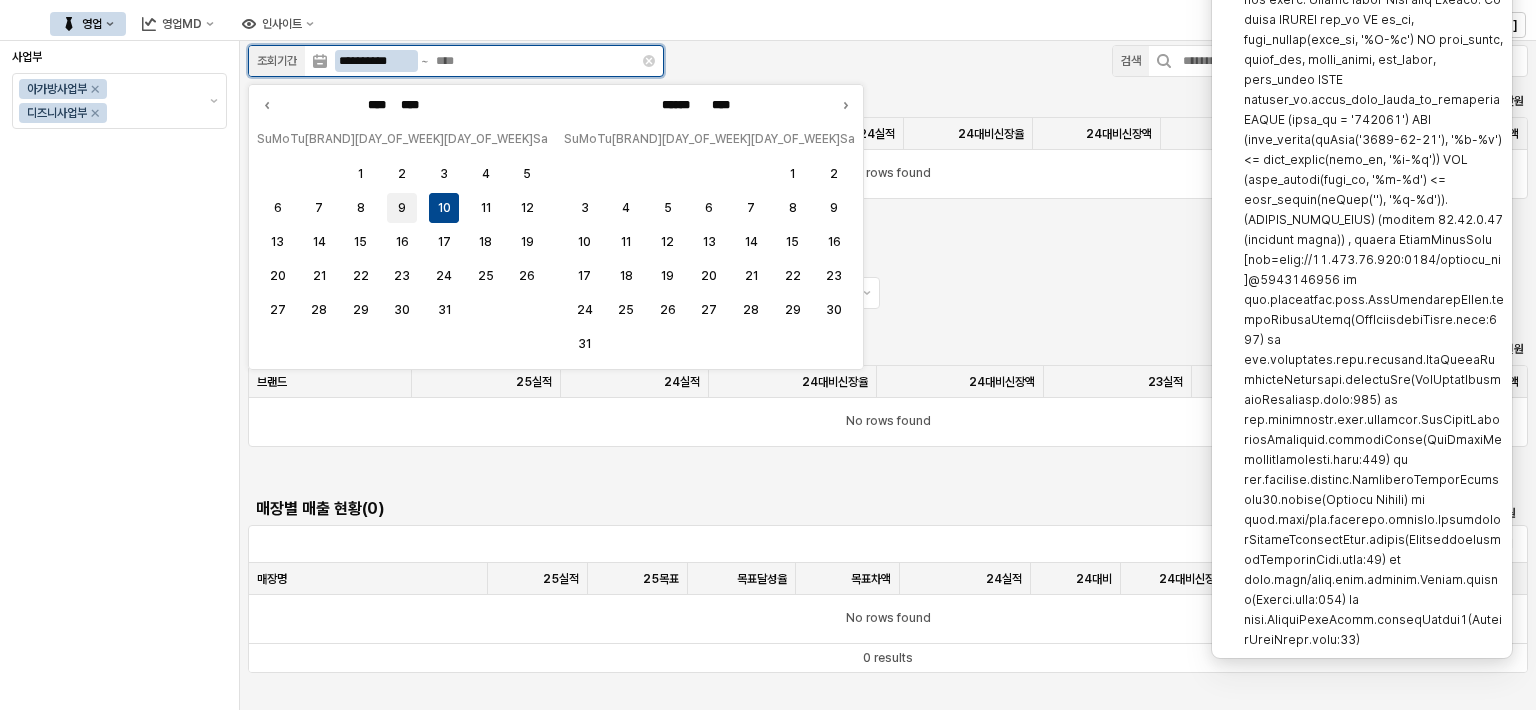 click on "9" at bounding box center (402, 208) 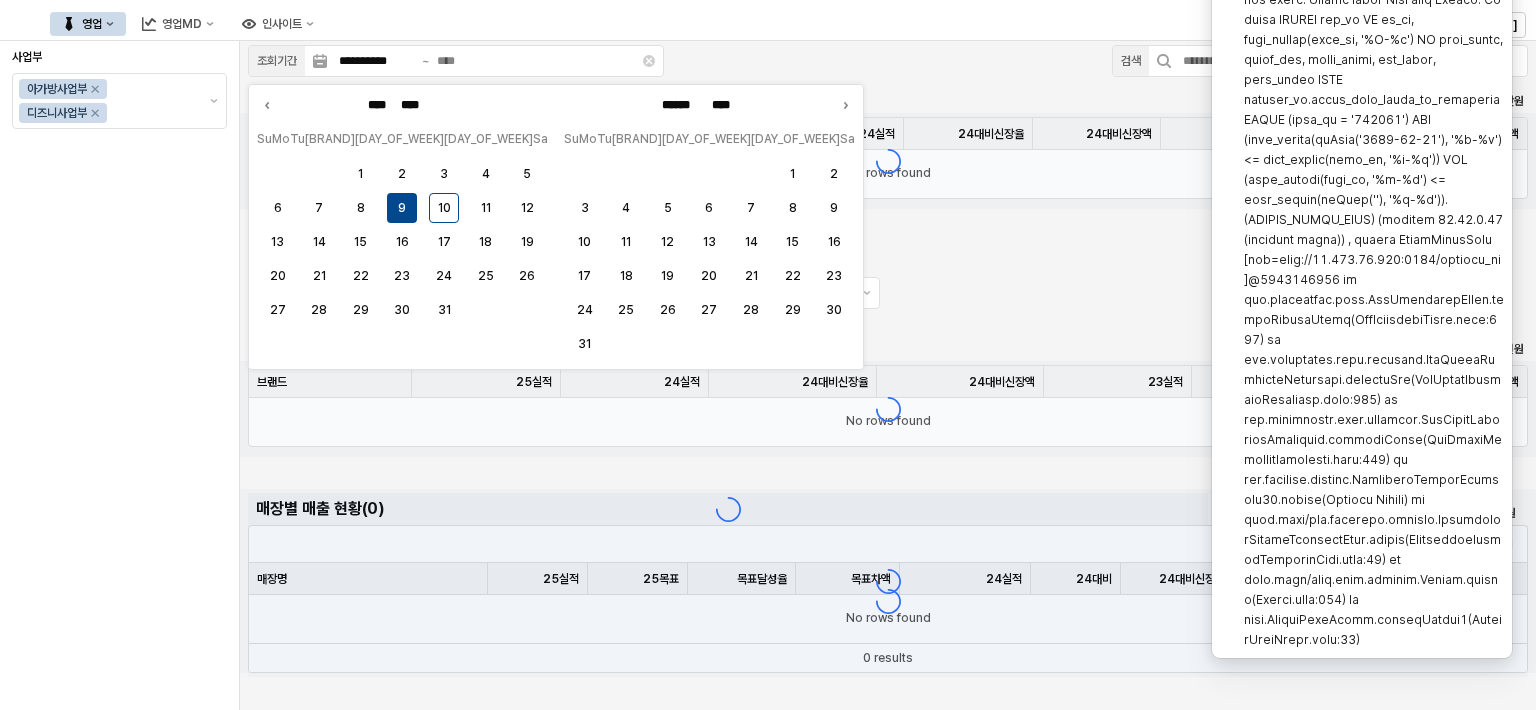 click on "영업 영업MD 인사이트" at bounding box center (578, 24) 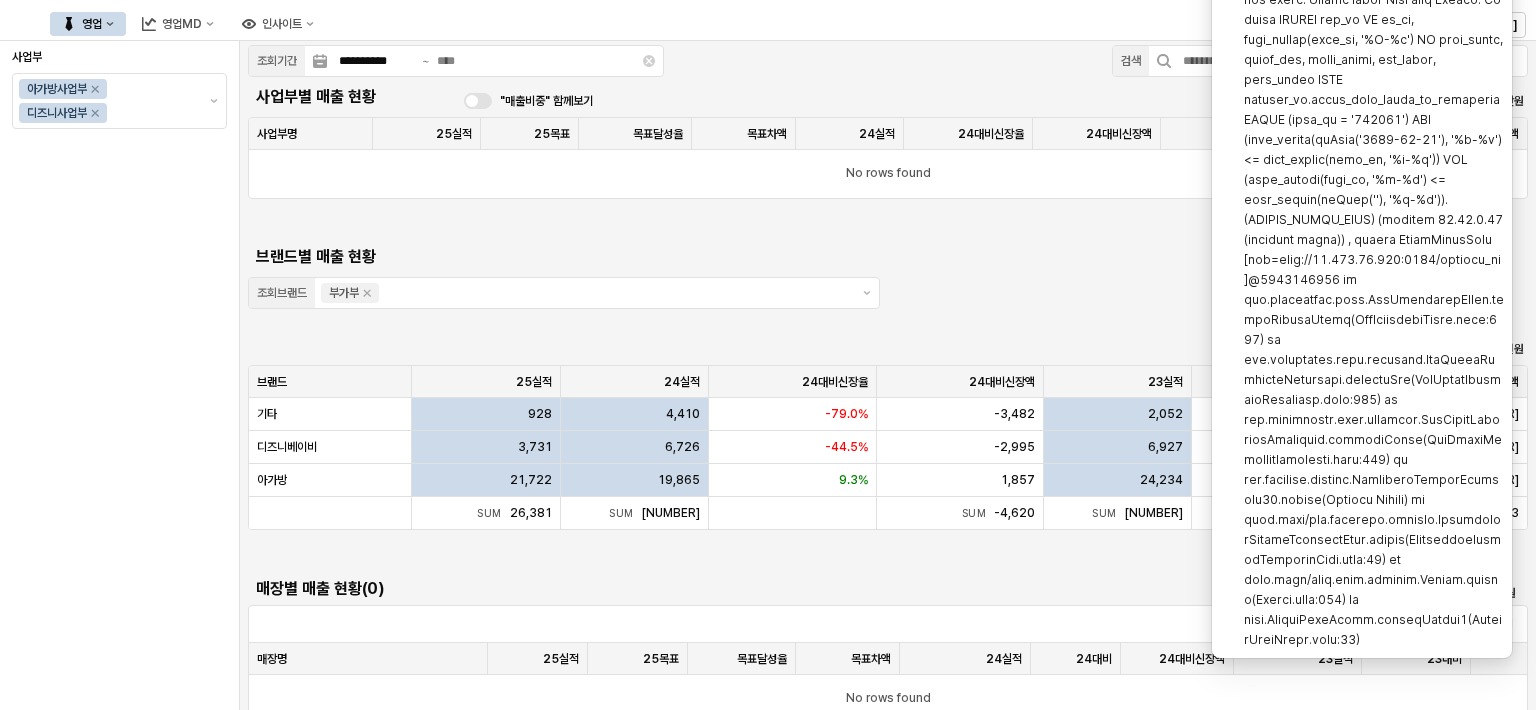 scroll, scrollTop: 0, scrollLeft: 0, axis: both 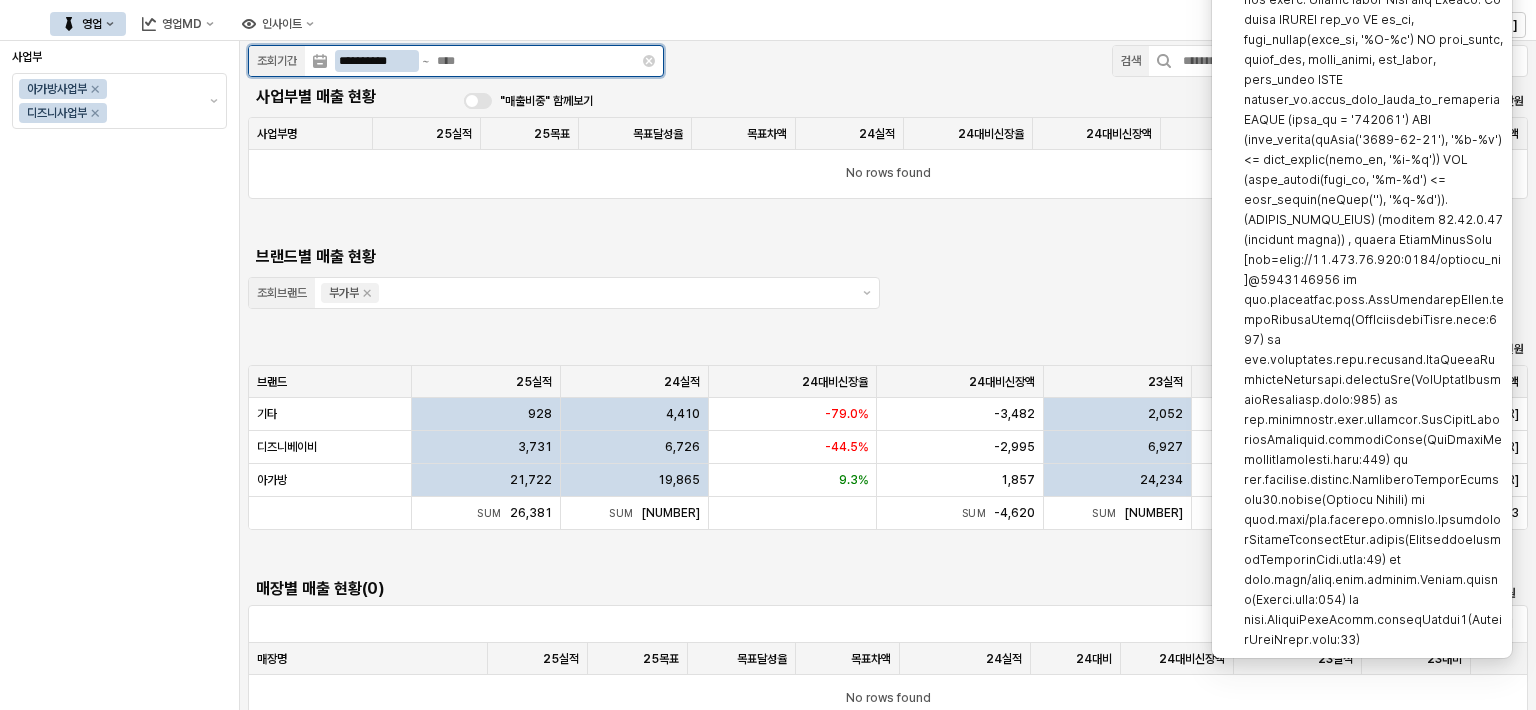 click on "[PRODUCT_CODE]" at bounding box center [377, 61] 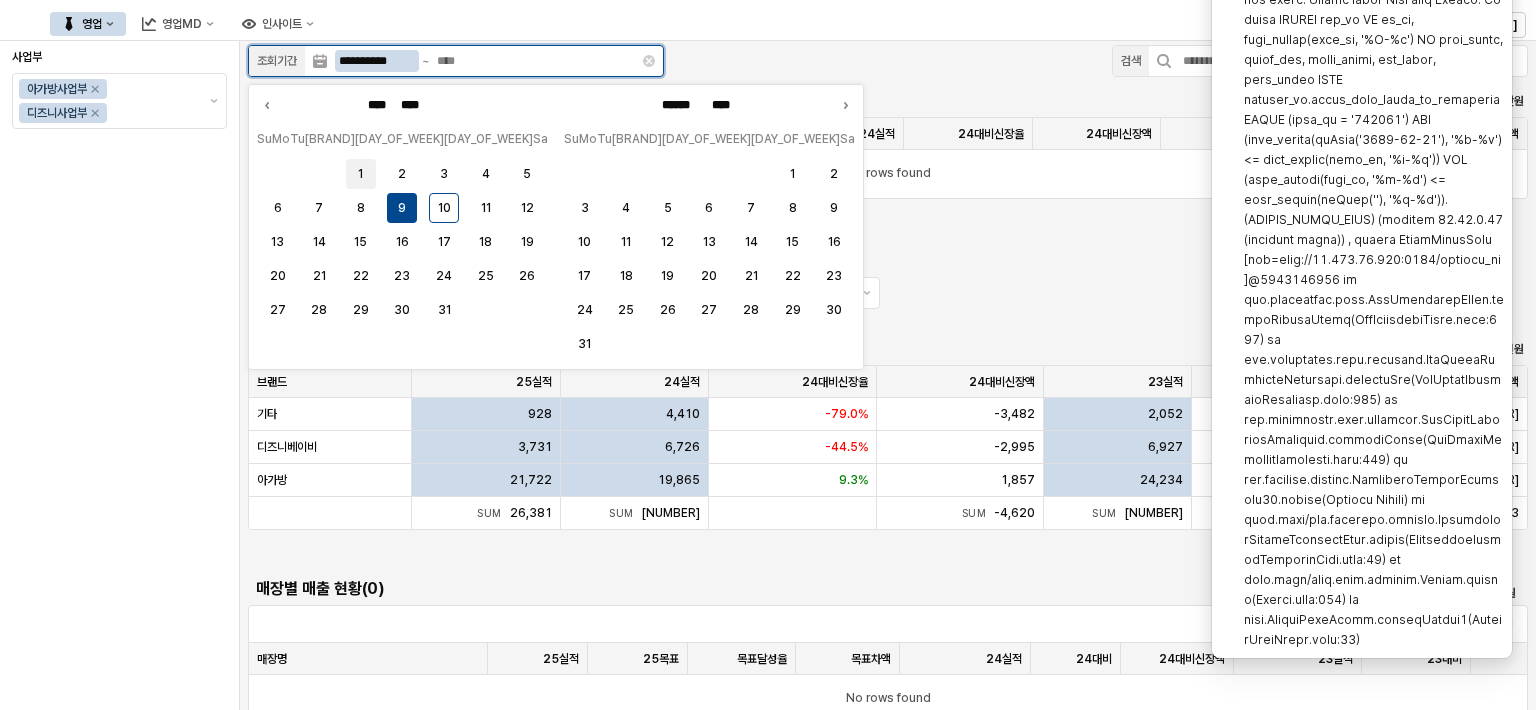 click on "1" at bounding box center (361, 174) 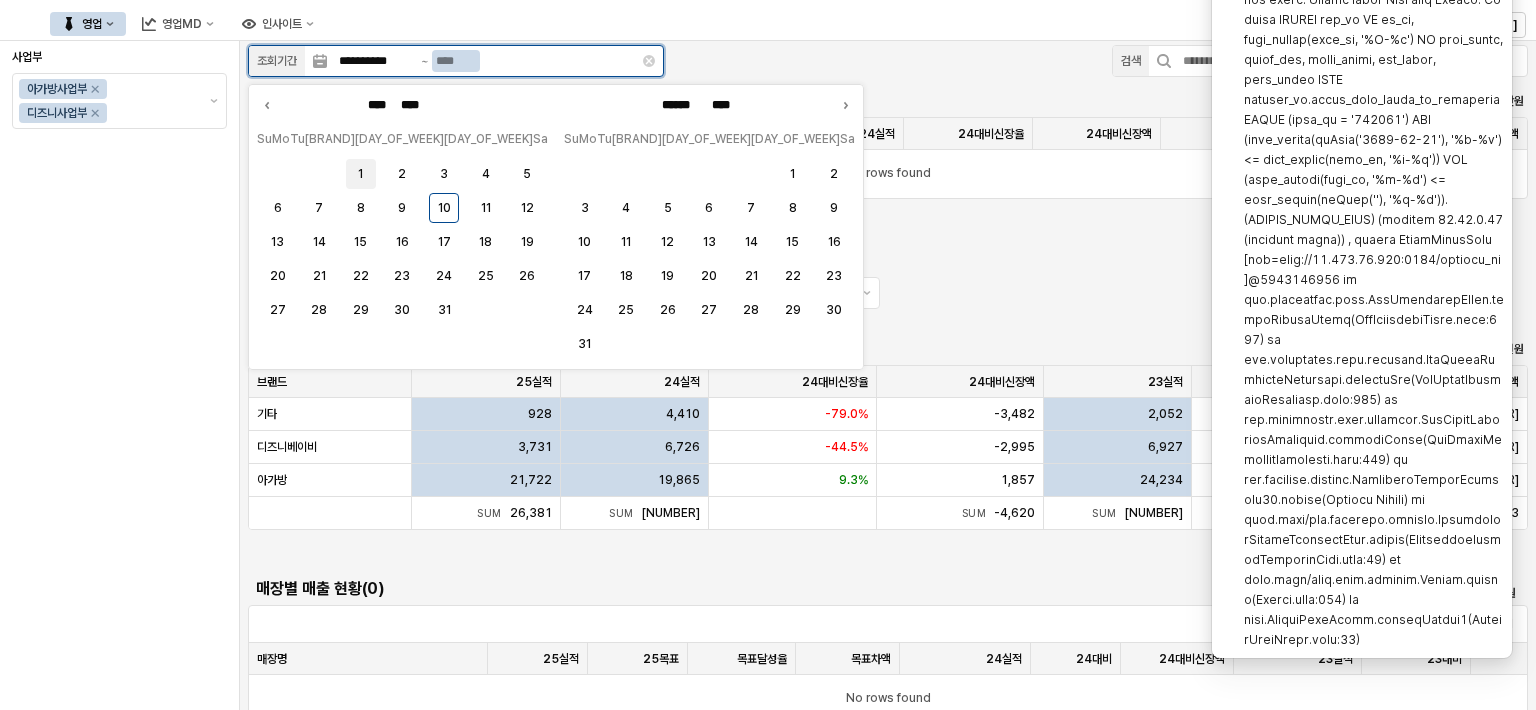 type on "[PRODUCT_CODE]" 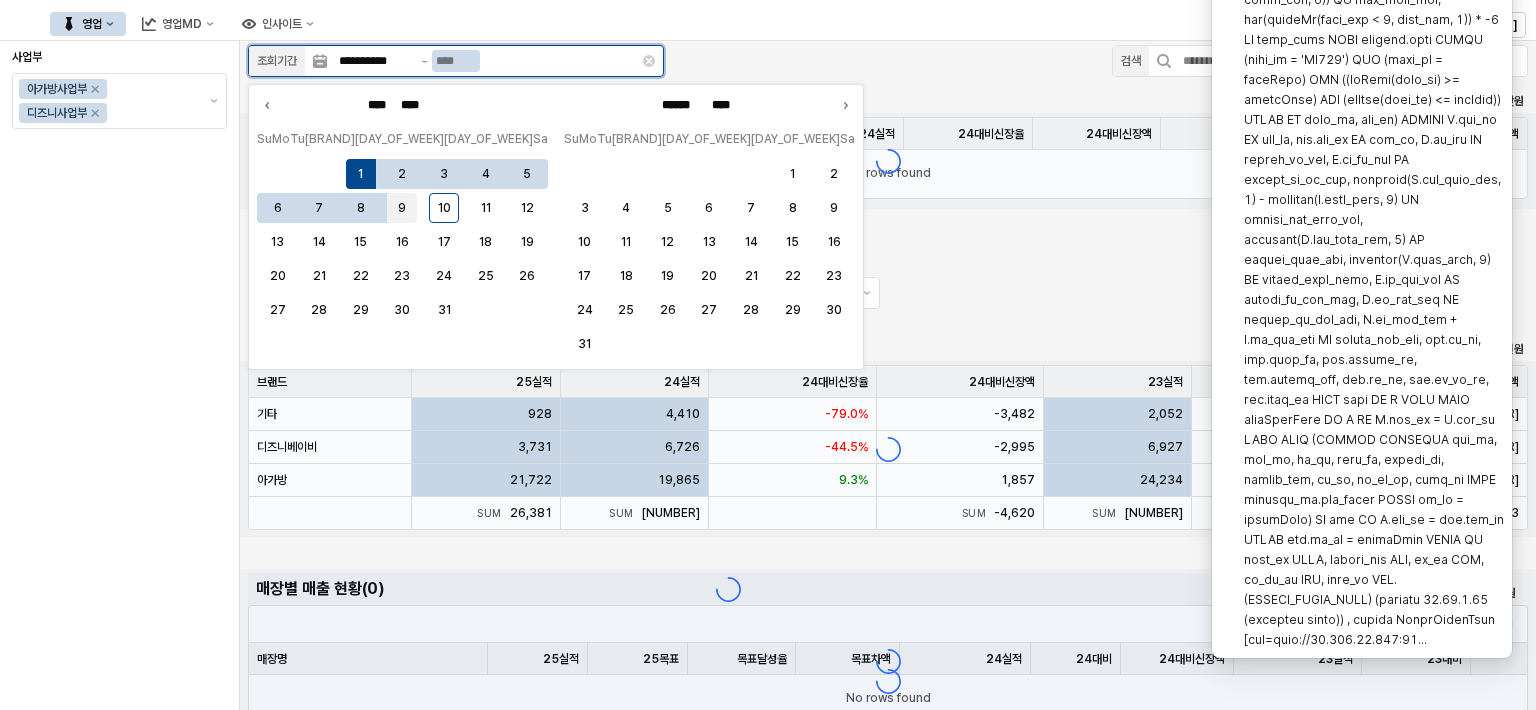 click on "9" at bounding box center [402, 208] 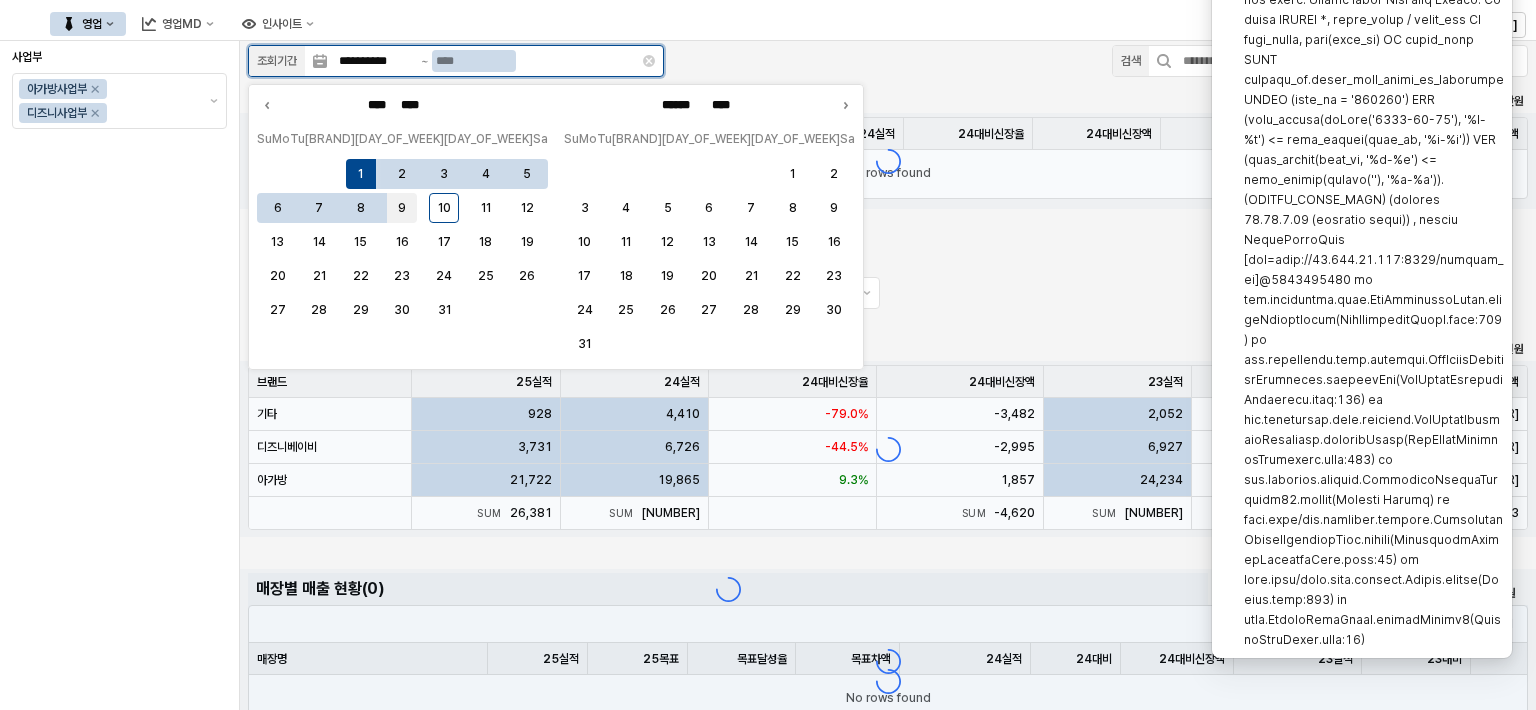 type on "[PRODUCT_CODE]" 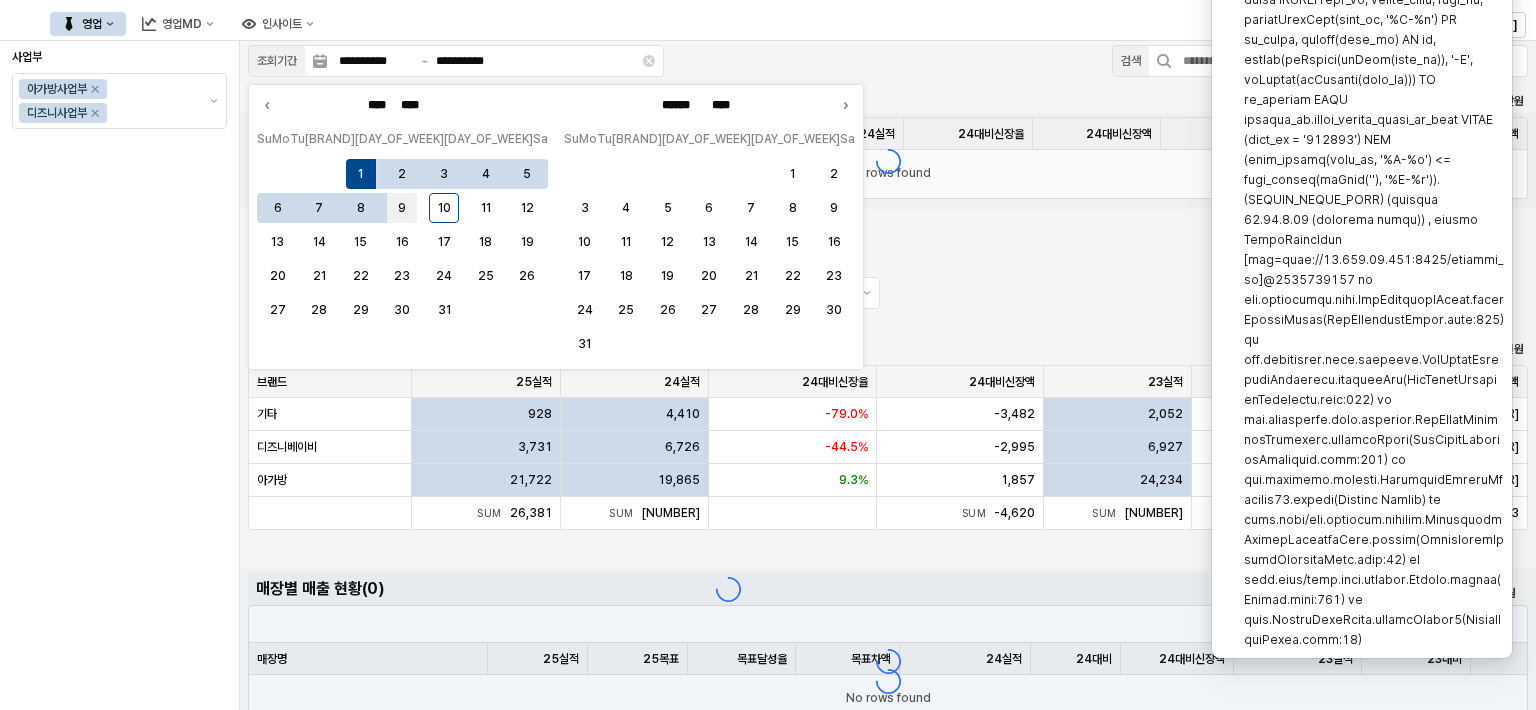click on "영업 영업MD 인사이트" at bounding box center (578, 24) 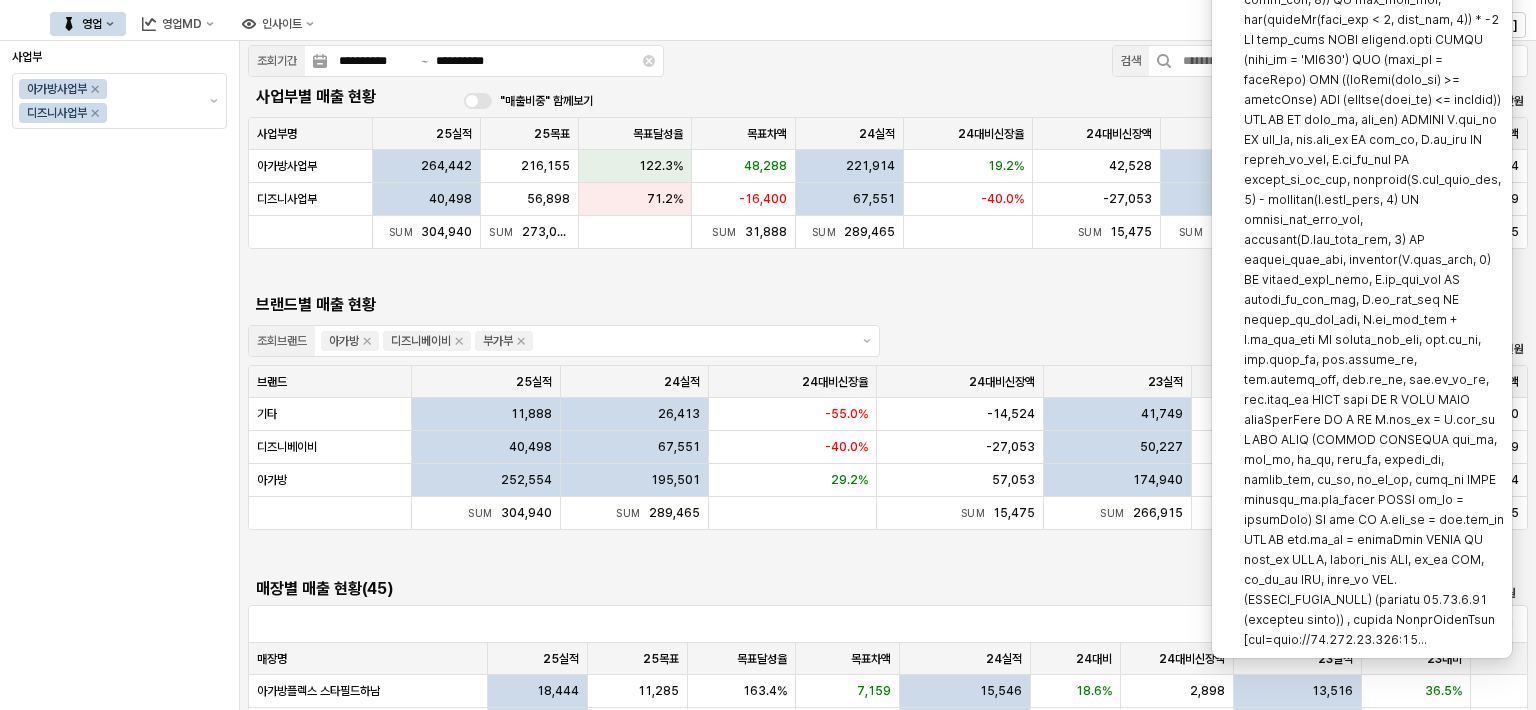 click on "브랜드별 매출 현황" at bounding box center (726, 305) 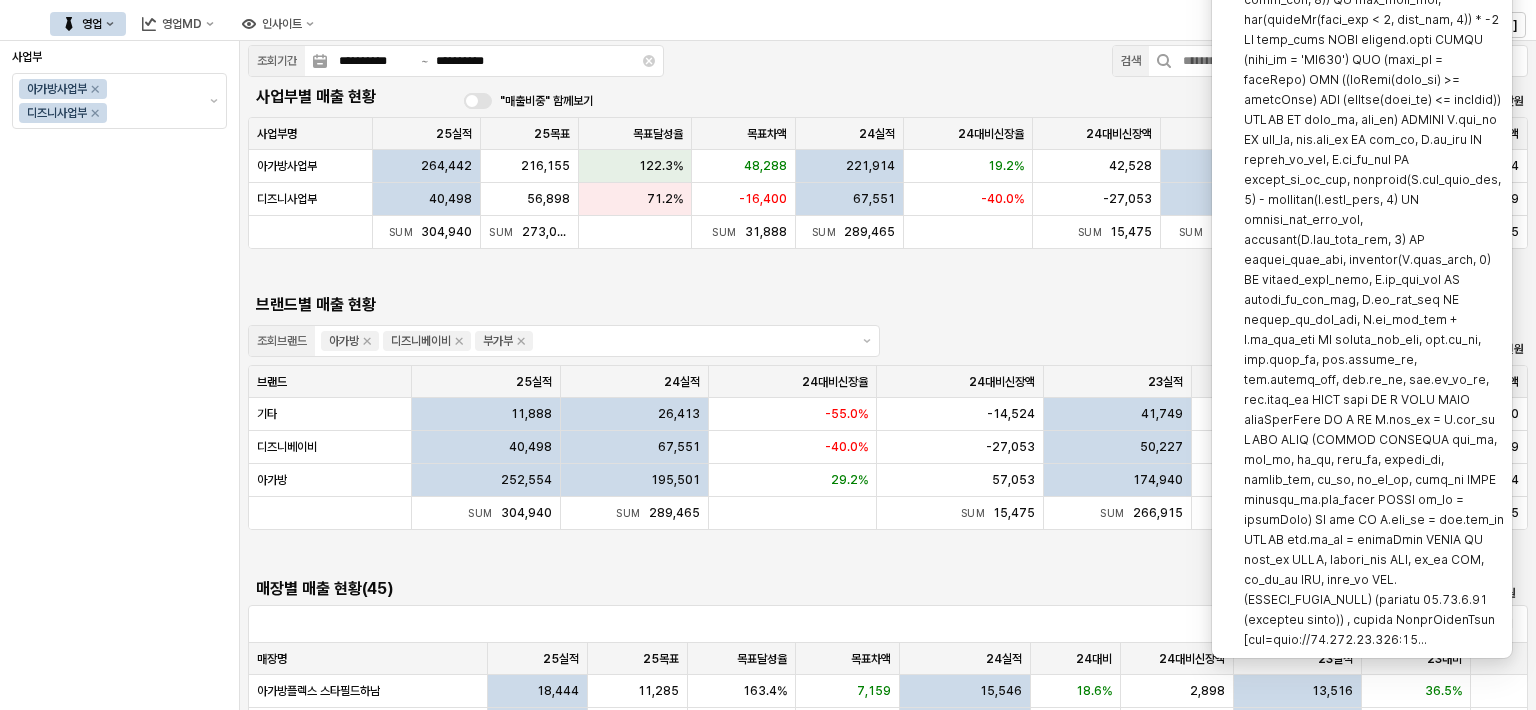 click on "**********" at bounding box center [888, 677] 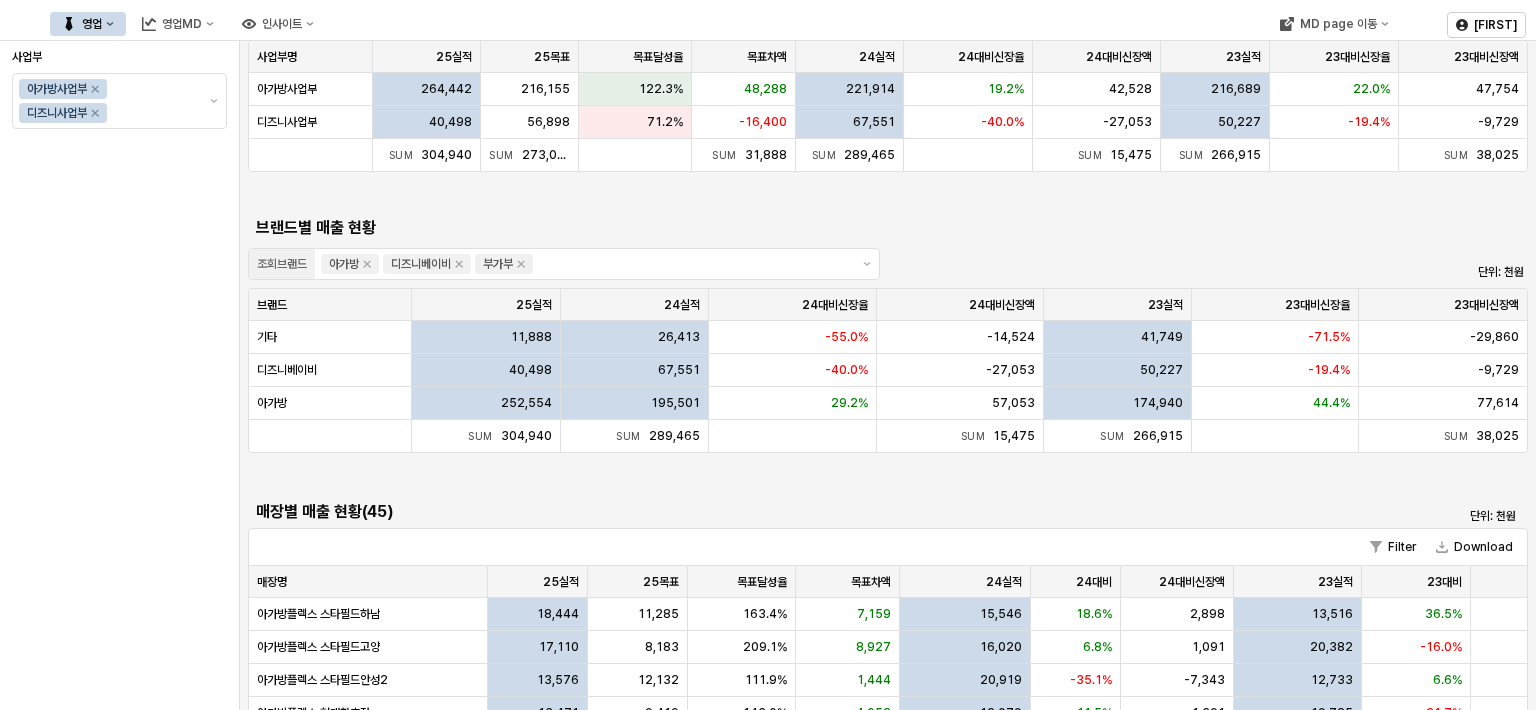scroll, scrollTop: 200, scrollLeft: 0, axis: vertical 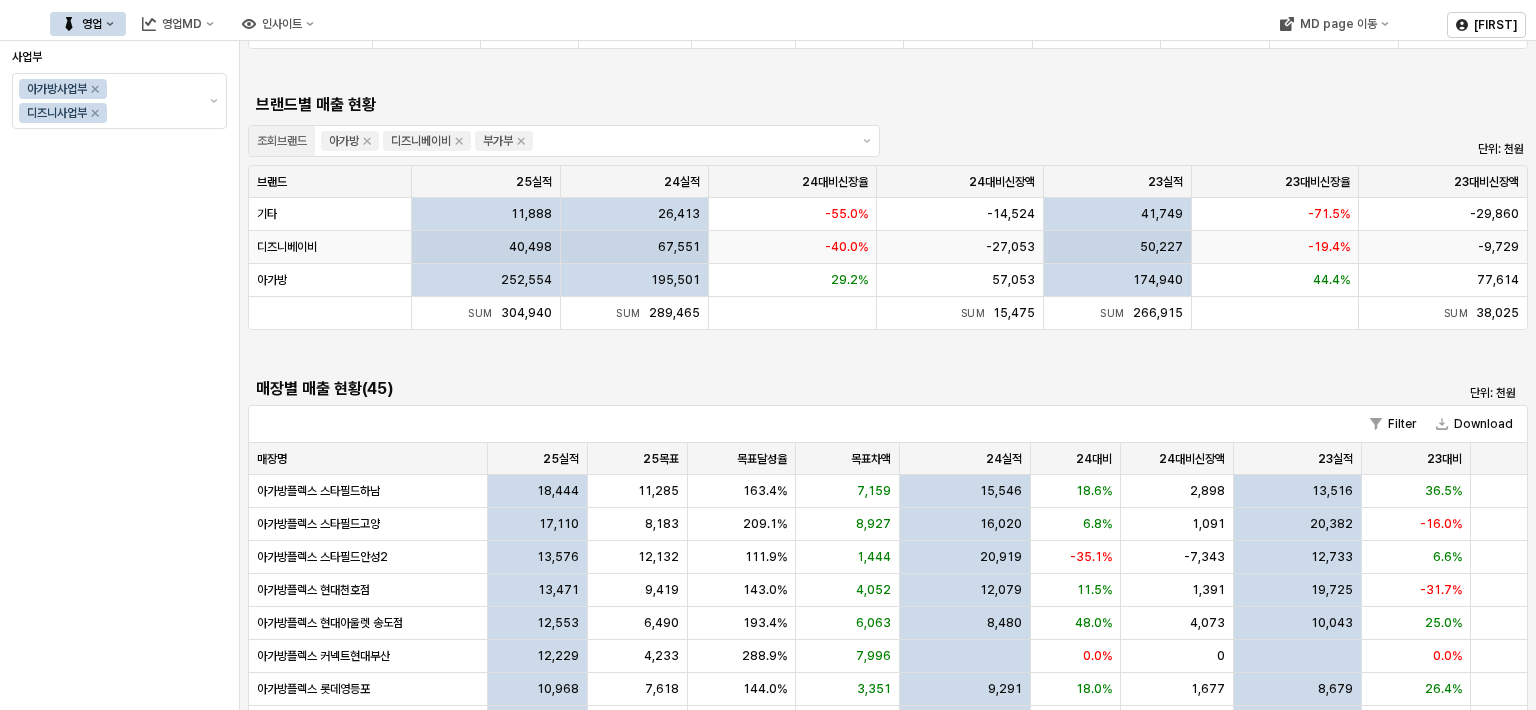 click on "40,498" at bounding box center (486, 247) 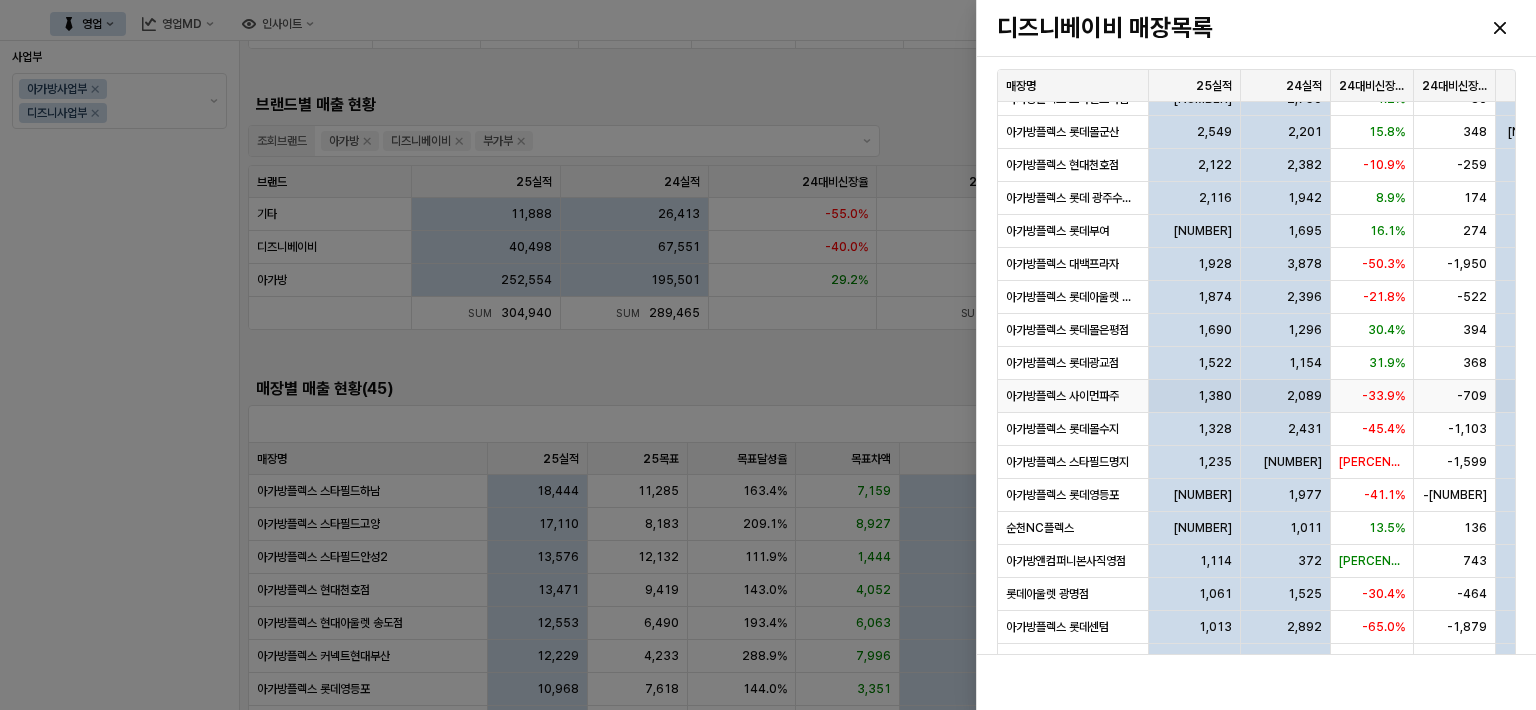 scroll, scrollTop: 100, scrollLeft: 0, axis: vertical 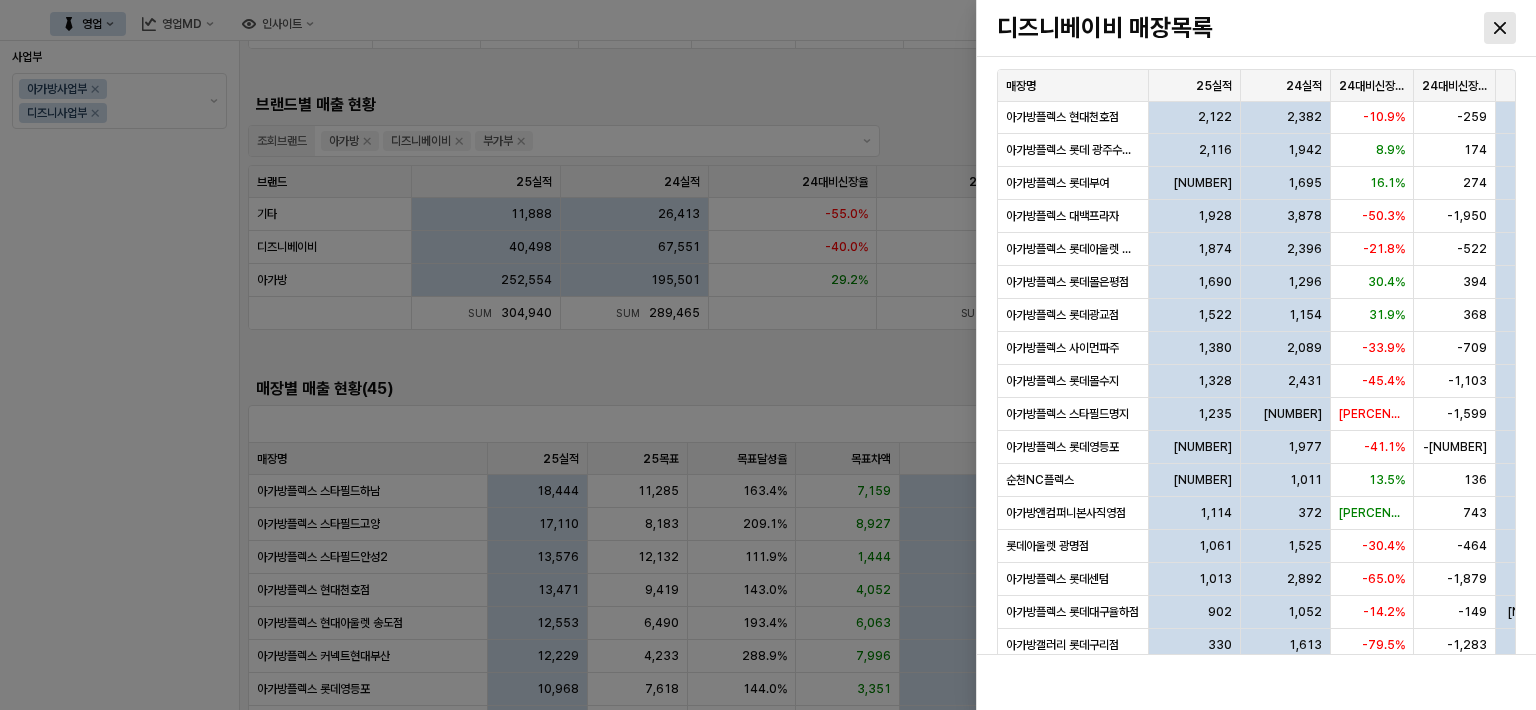 click 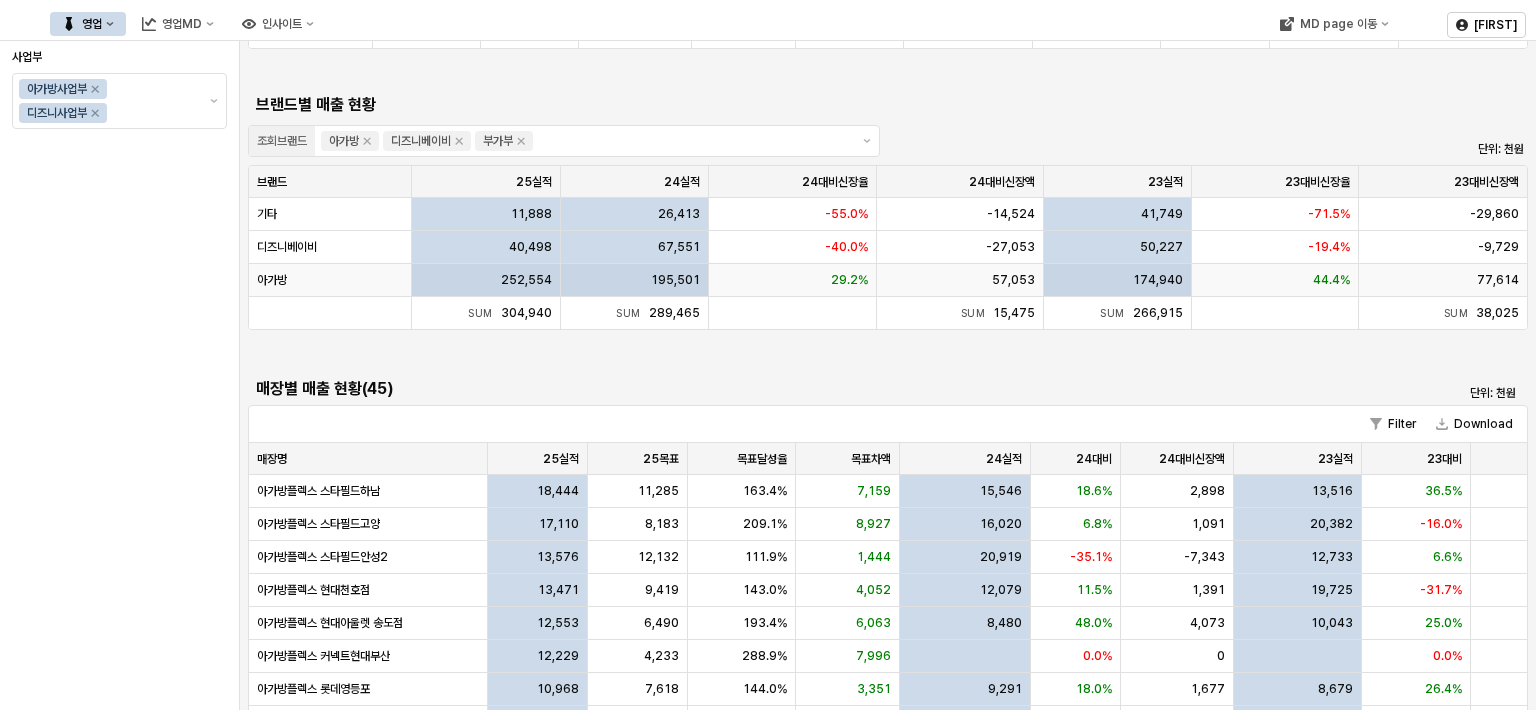 click on "아가방" at bounding box center (330, 280) 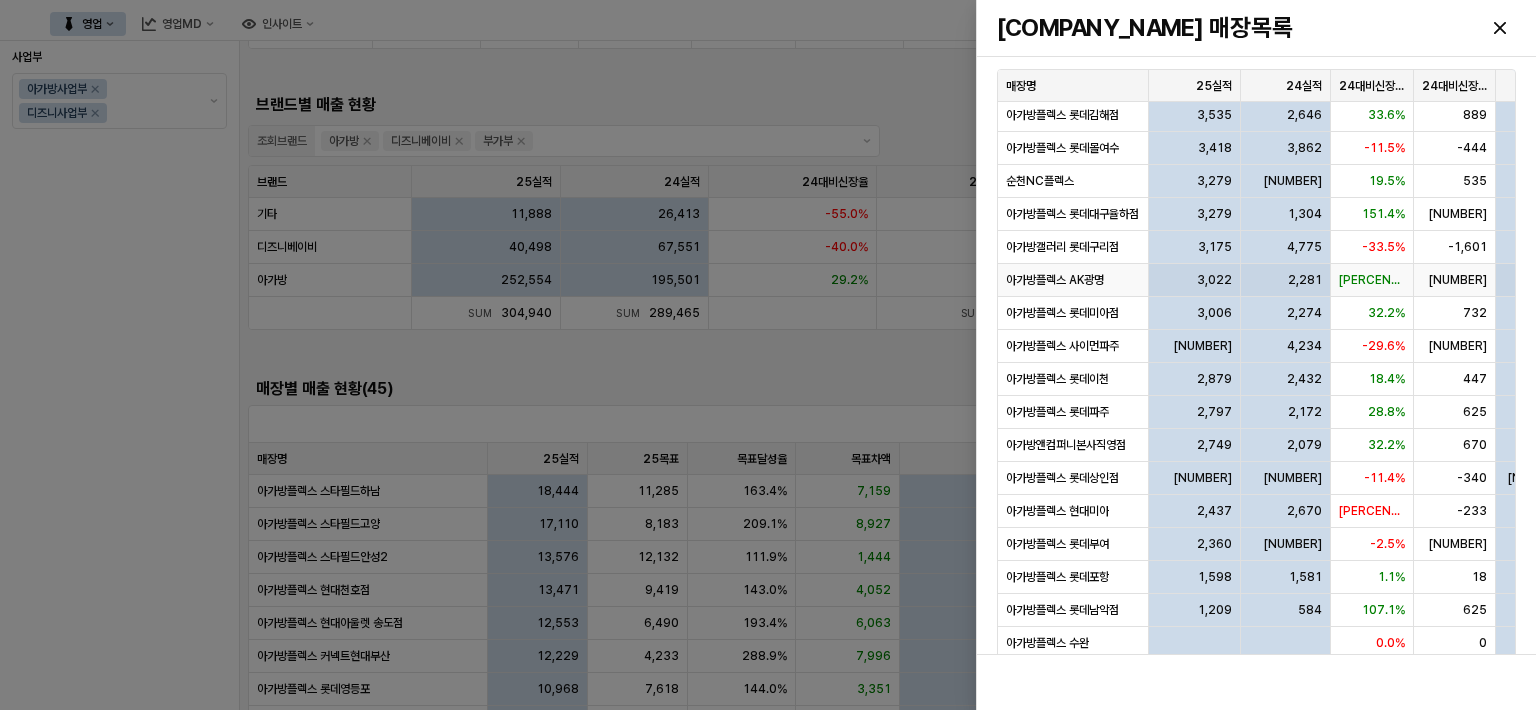 scroll, scrollTop: 940, scrollLeft: 0, axis: vertical 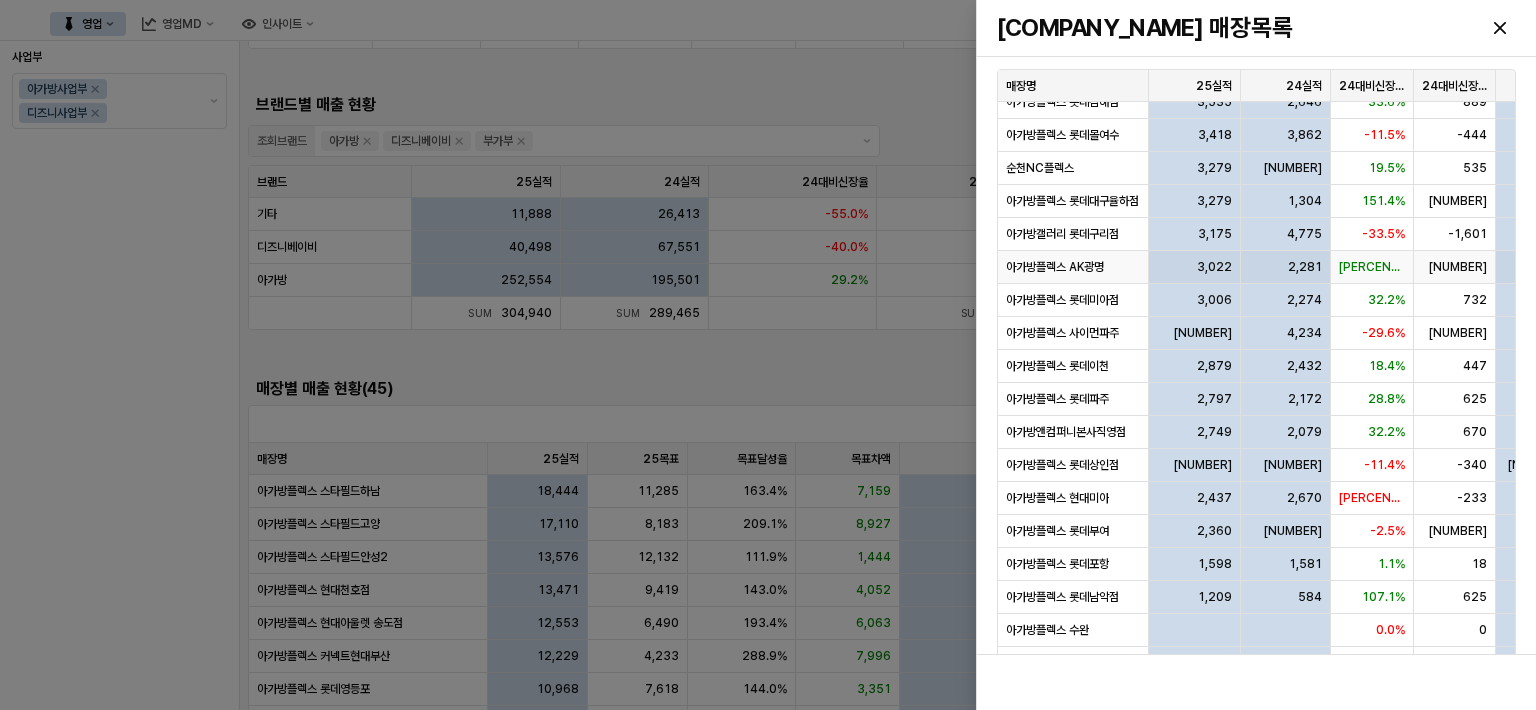 click on "아가방플렉스 AK광명" at bounding box center (1073, 267) 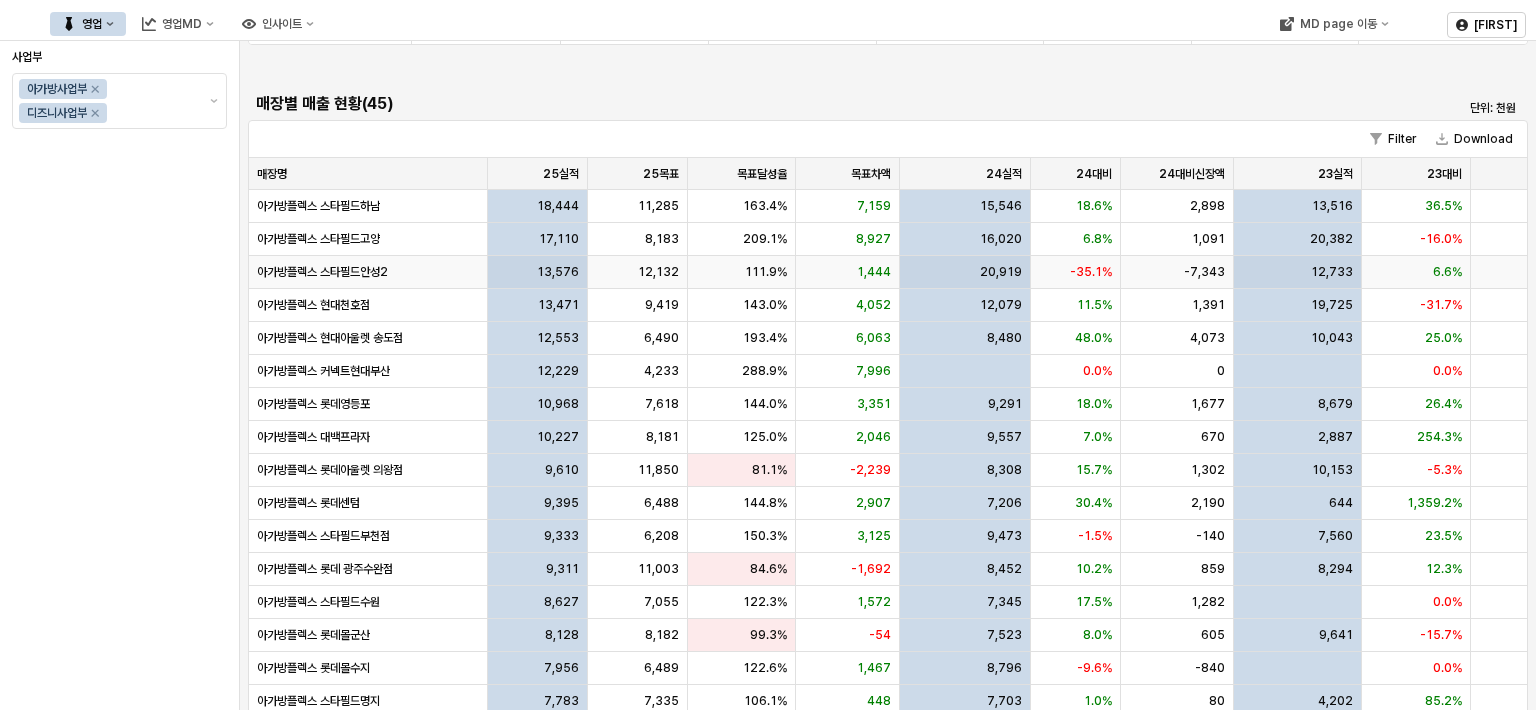 scroll, scrollTop: 500, scrollLeft: 0, axis: vertical 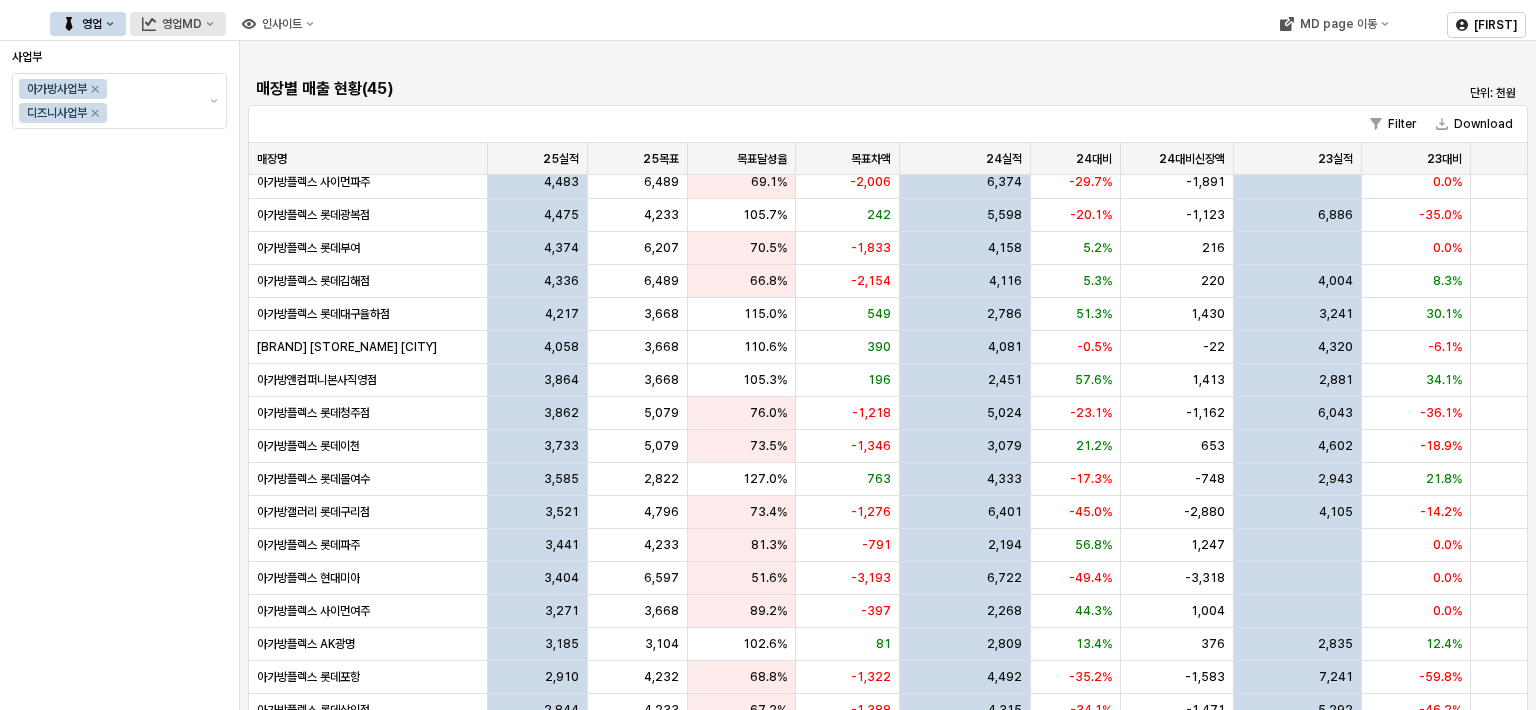 click on "영업MD" at bounding box center [182, 24] 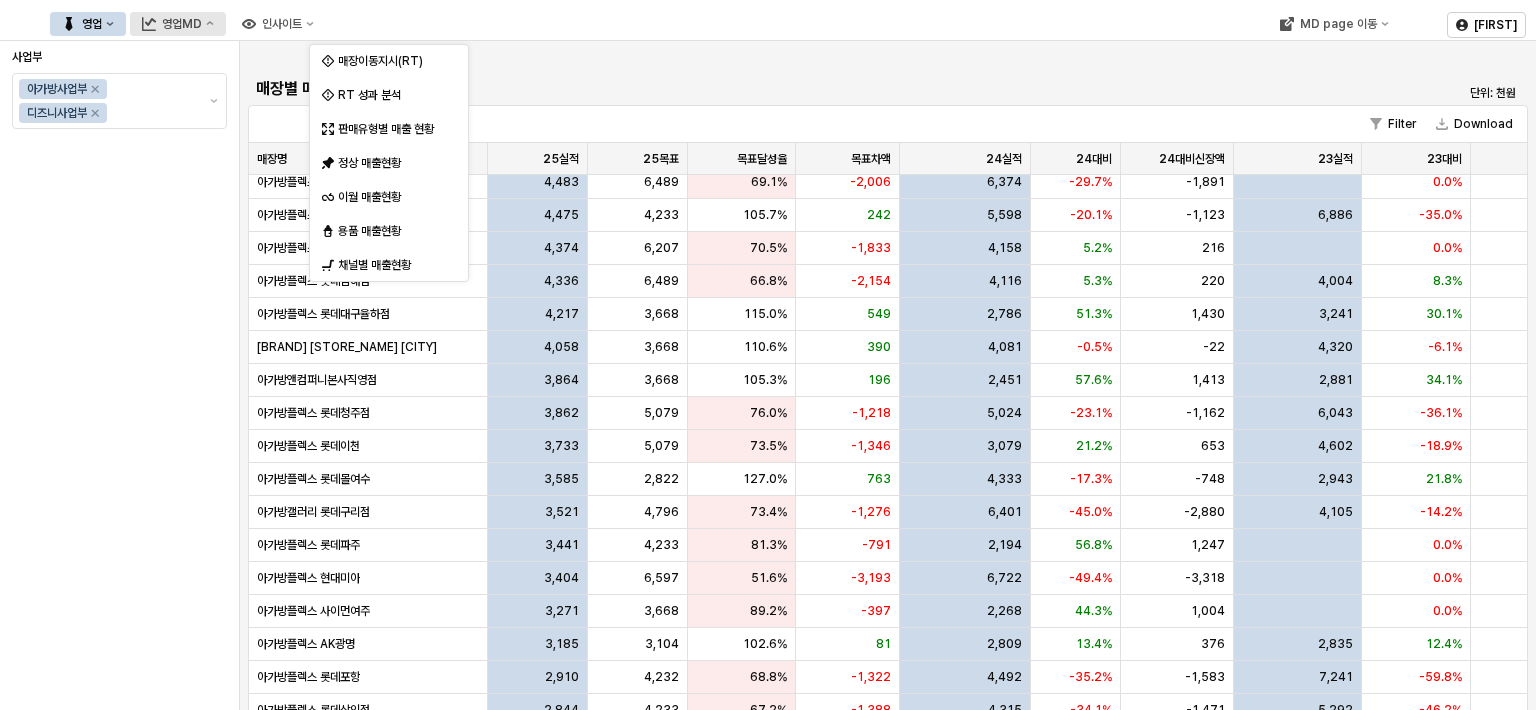 click 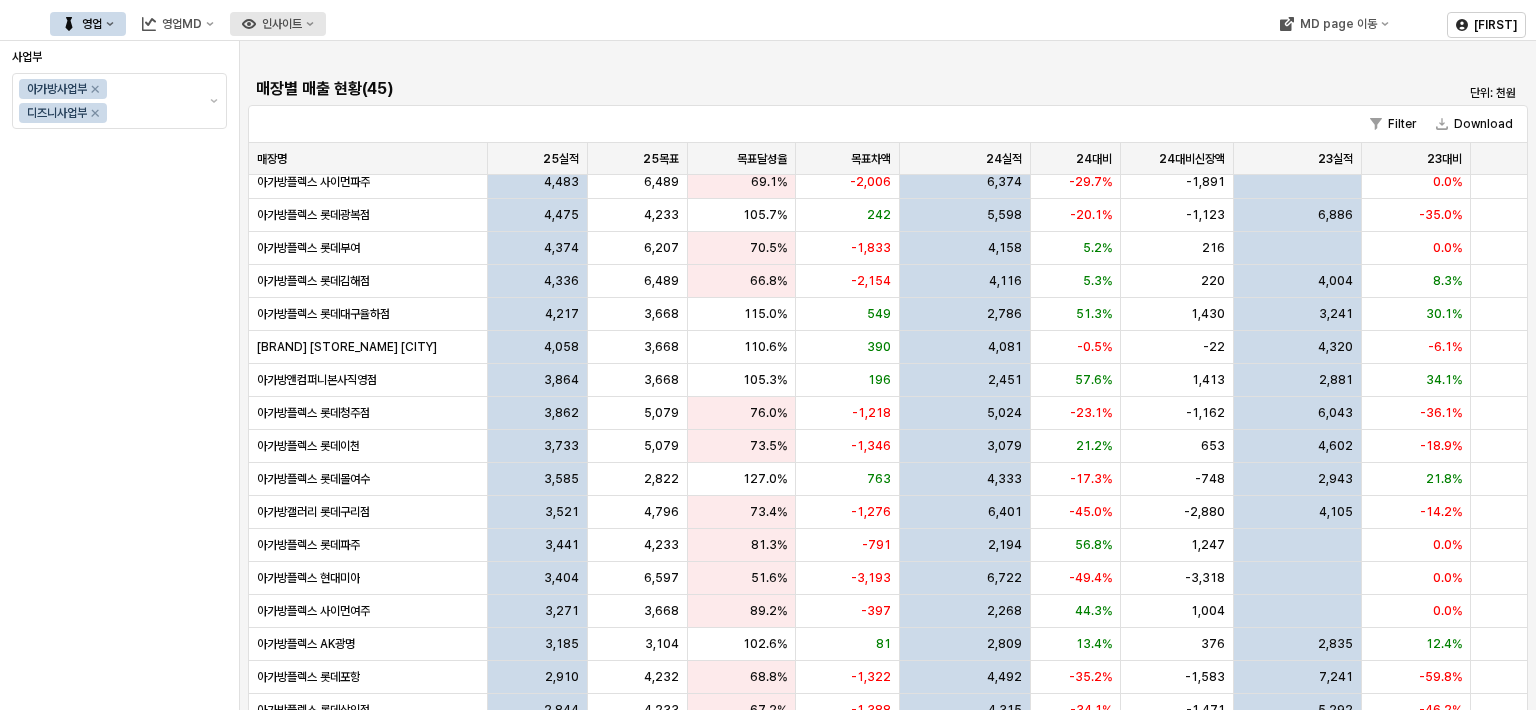 click on "인사이트" at bounding box center [282, 24] 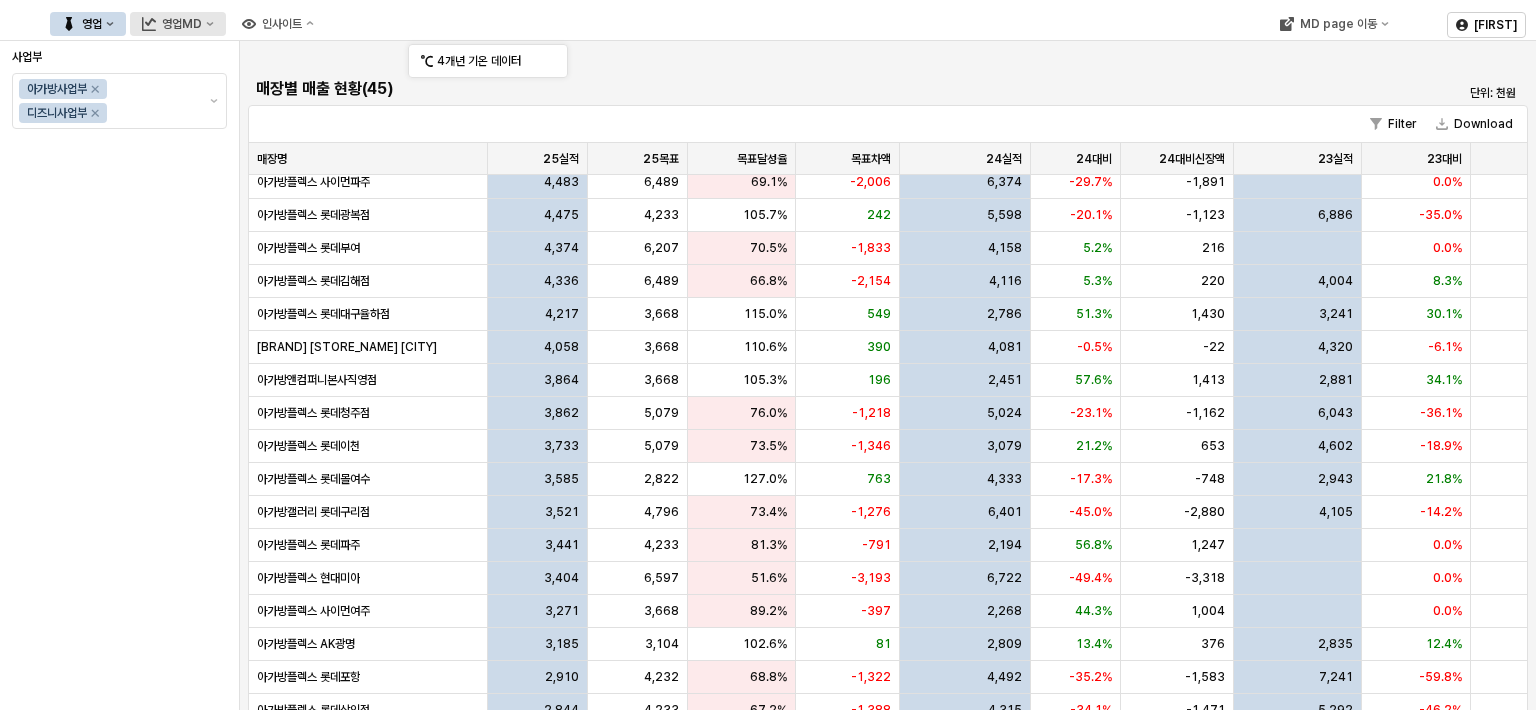 click on "영업MD" at bounding box center [178, 24] 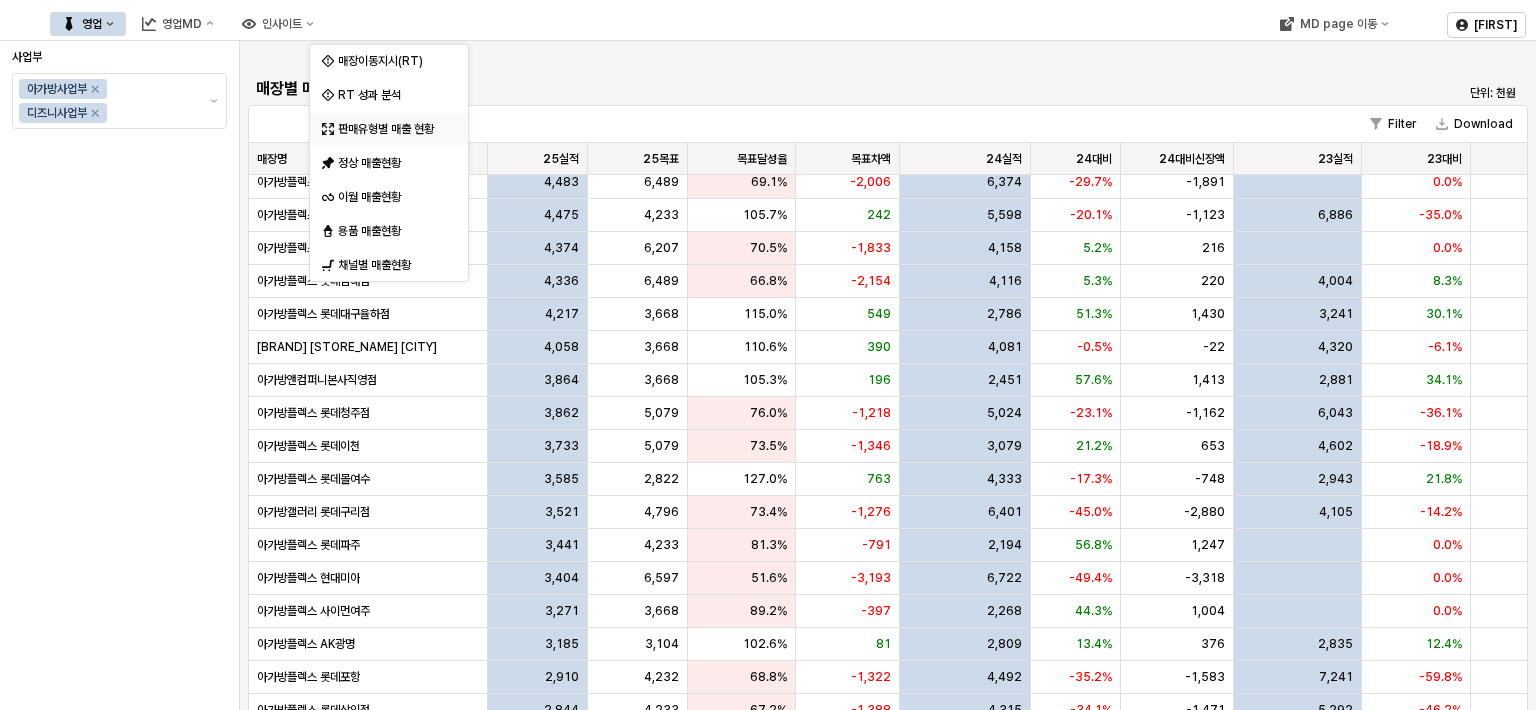 click on "판매유형별 매출 현황" at bounding box center [383, 129] 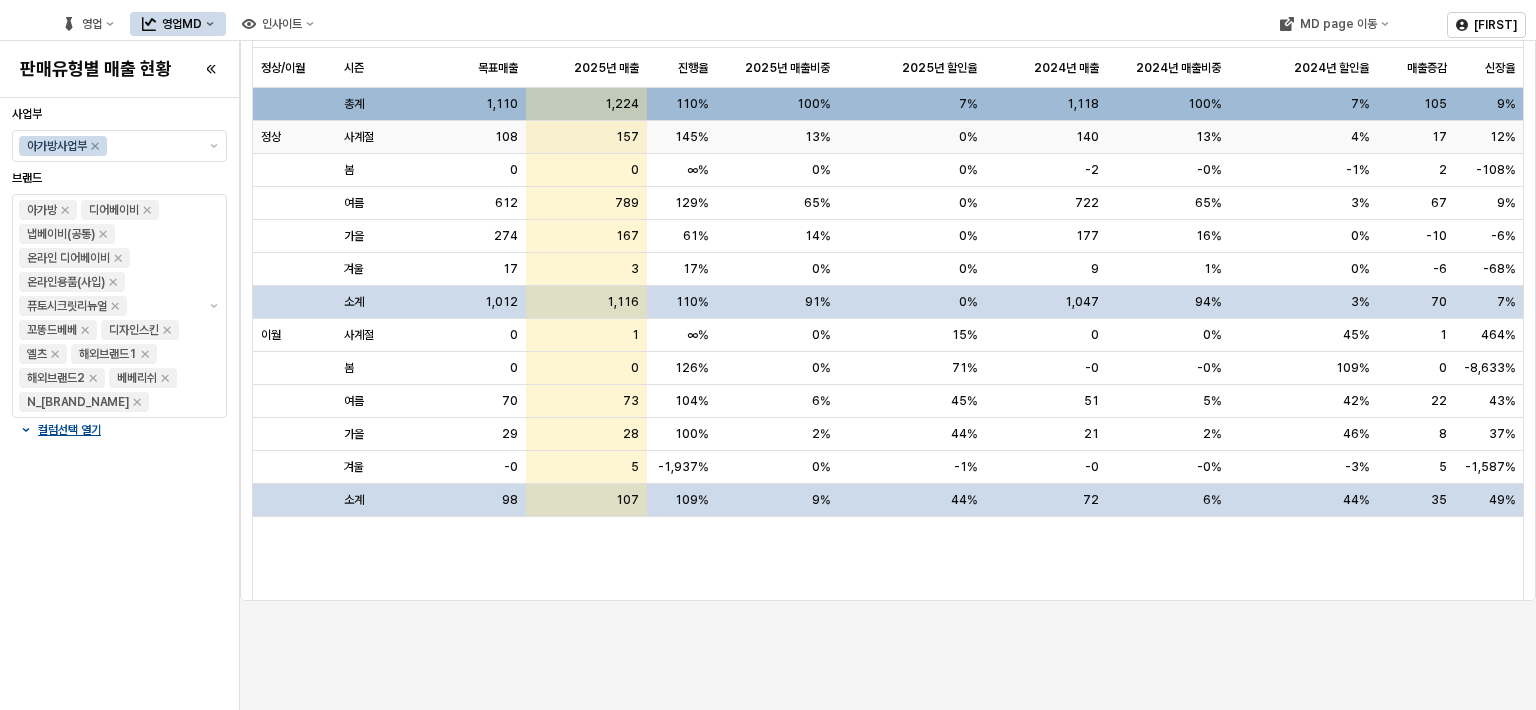 scroll, scrollTop: 0, scrollLeft: 0, axis: both 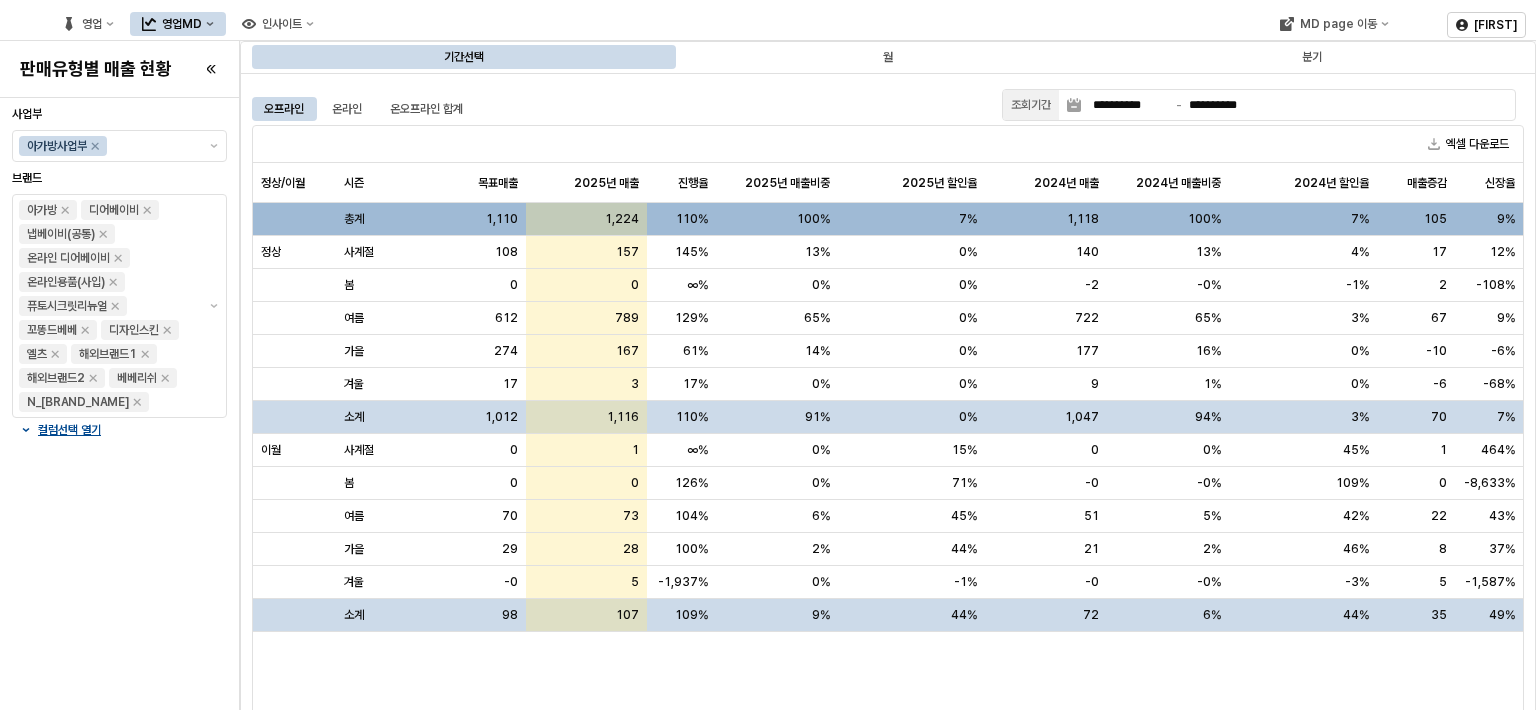 click on "영업MD" at bounding box center (182, 24) 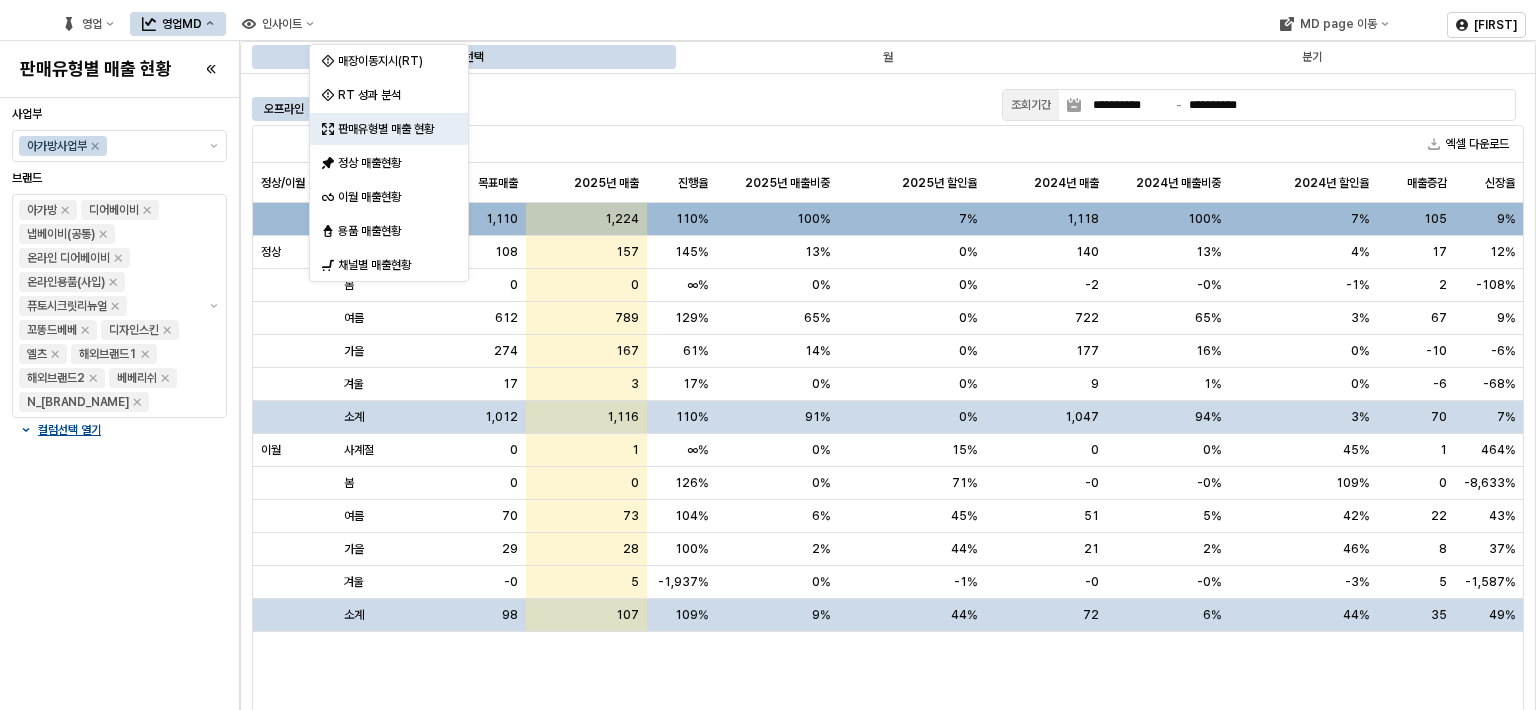 click at bounding box center [18, 24] 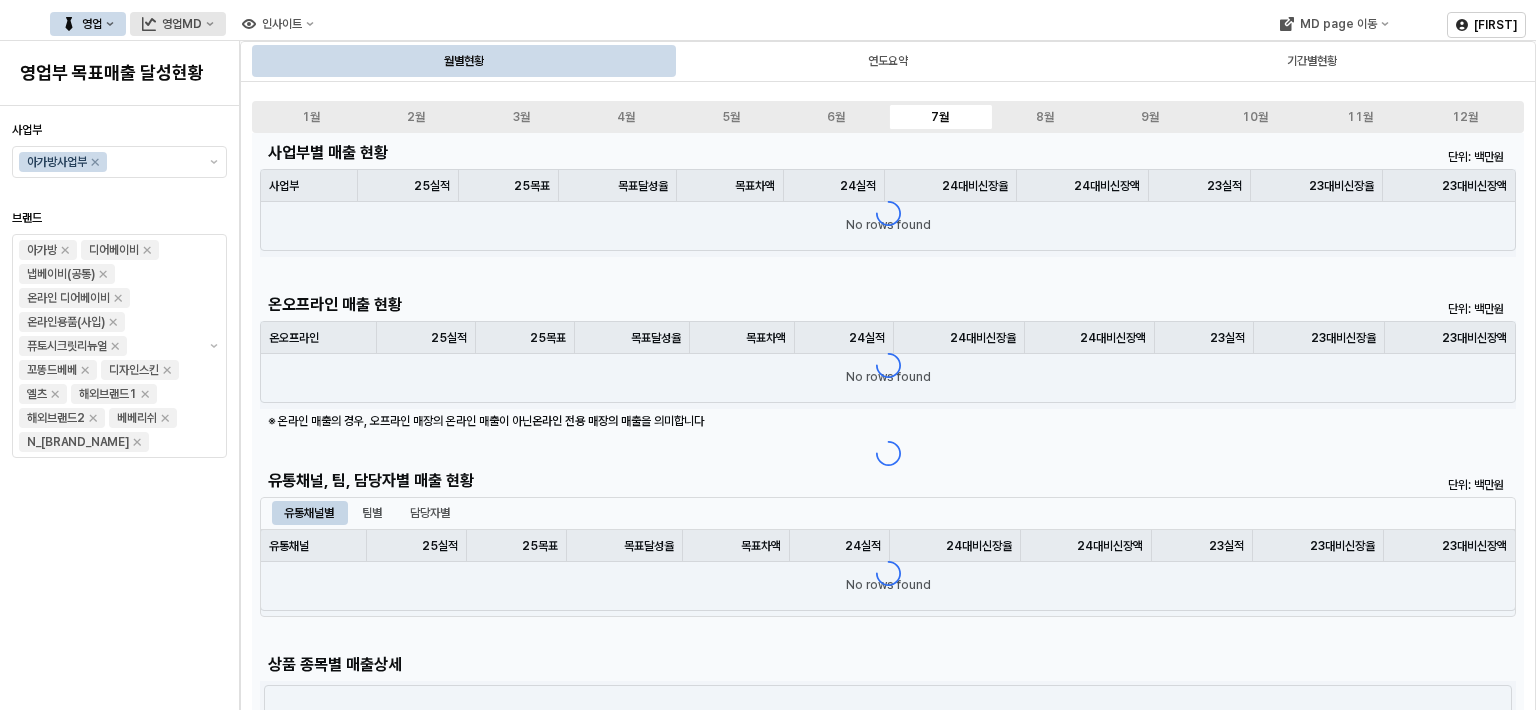 click on "영업MD" at bounding box center (178, 24) 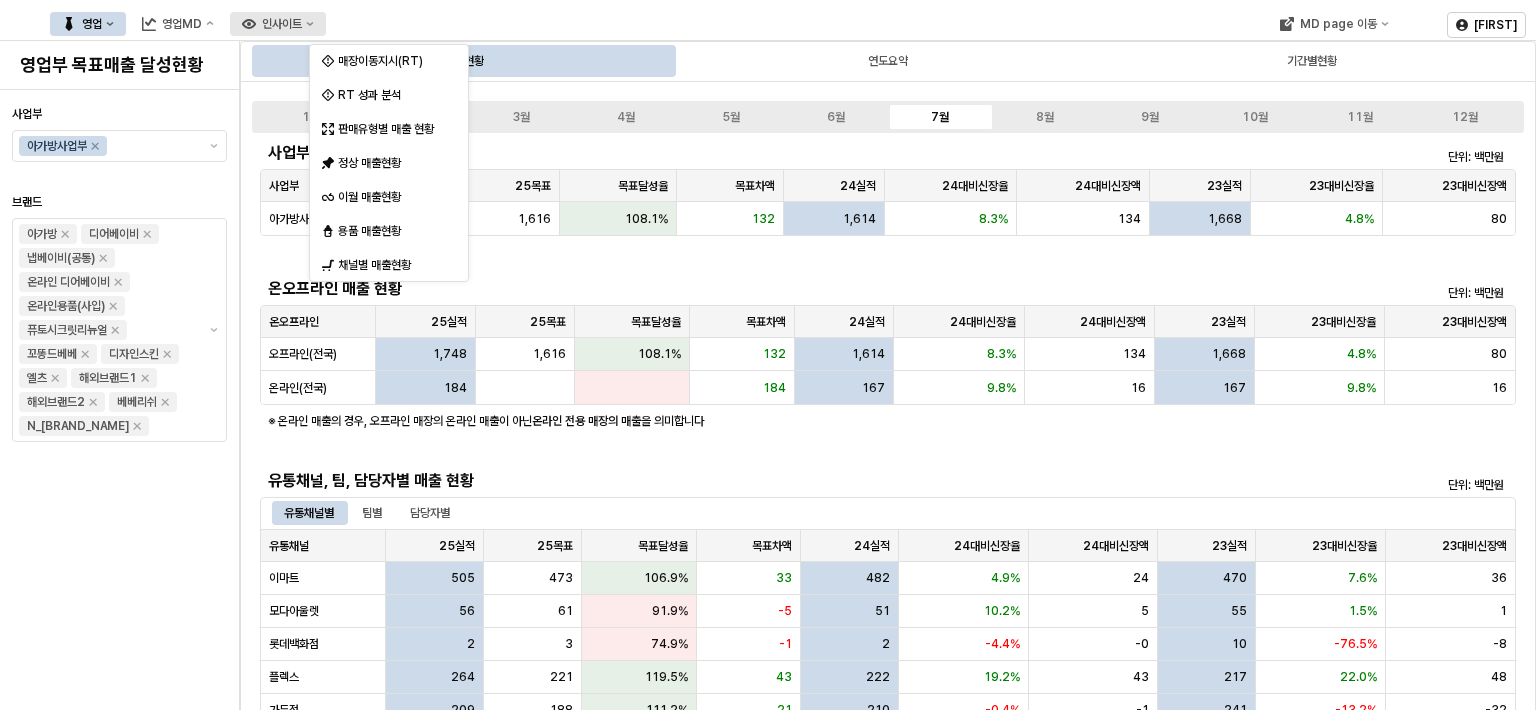 click on "인사이트" at bounding box center (278, 24) 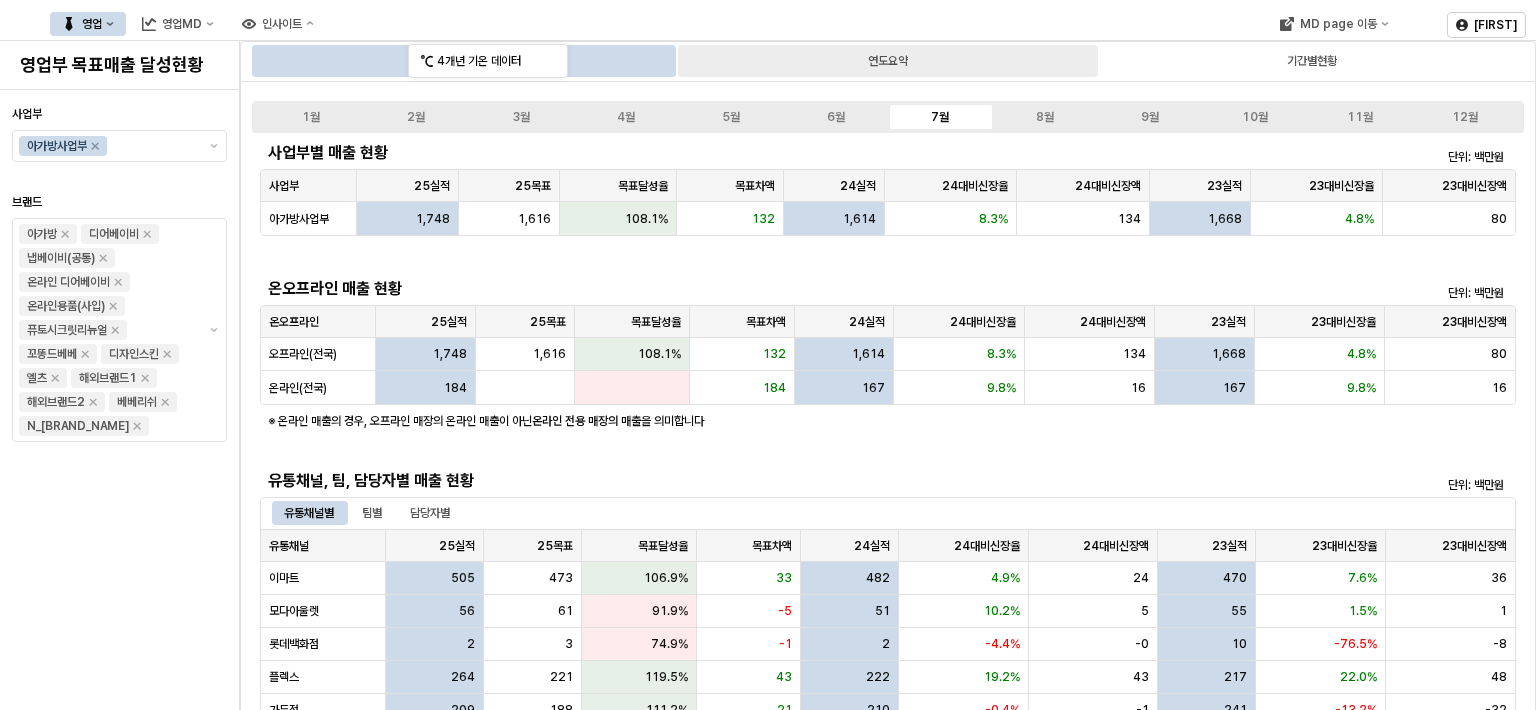 click on "연도요약" at bounding box center (888, 61) 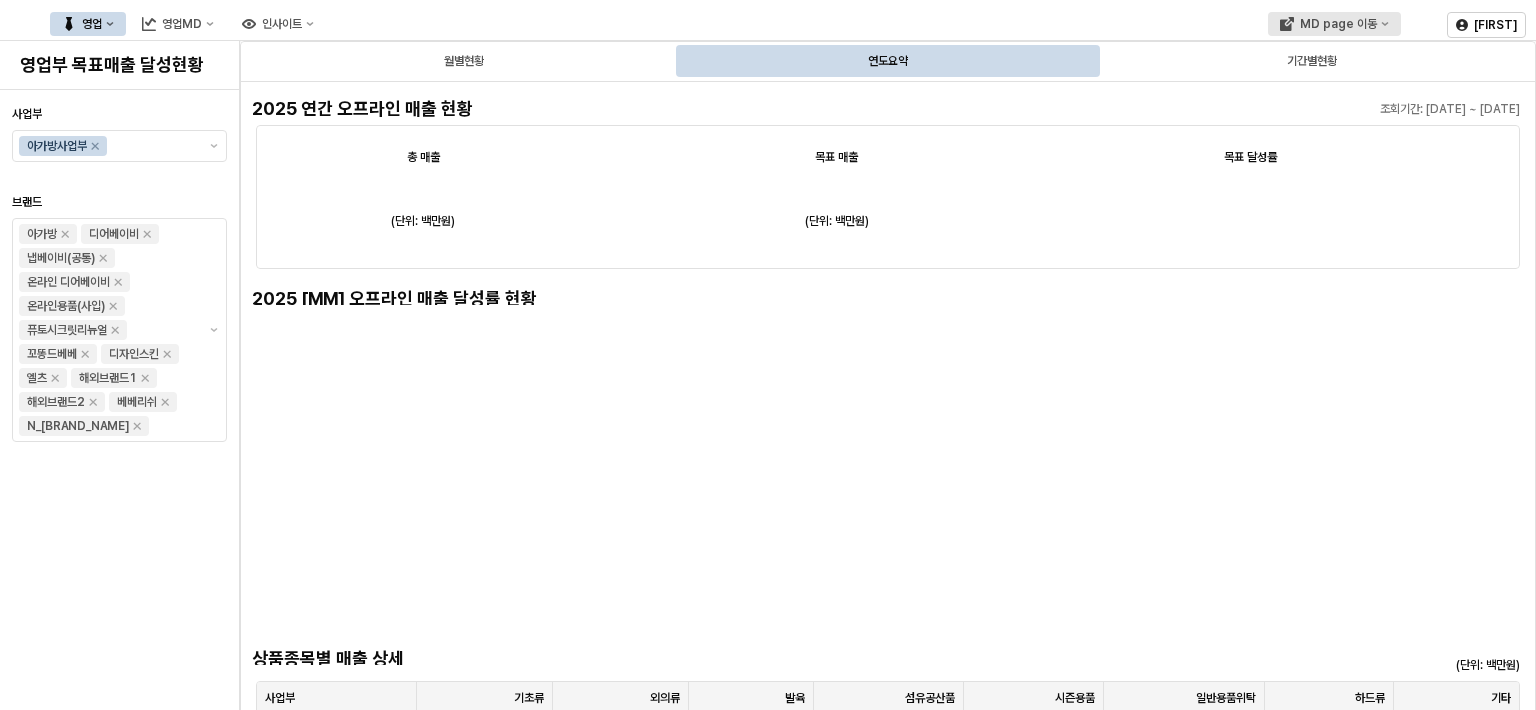 click on "MD page 이동" at bounding box center (1338, 24) 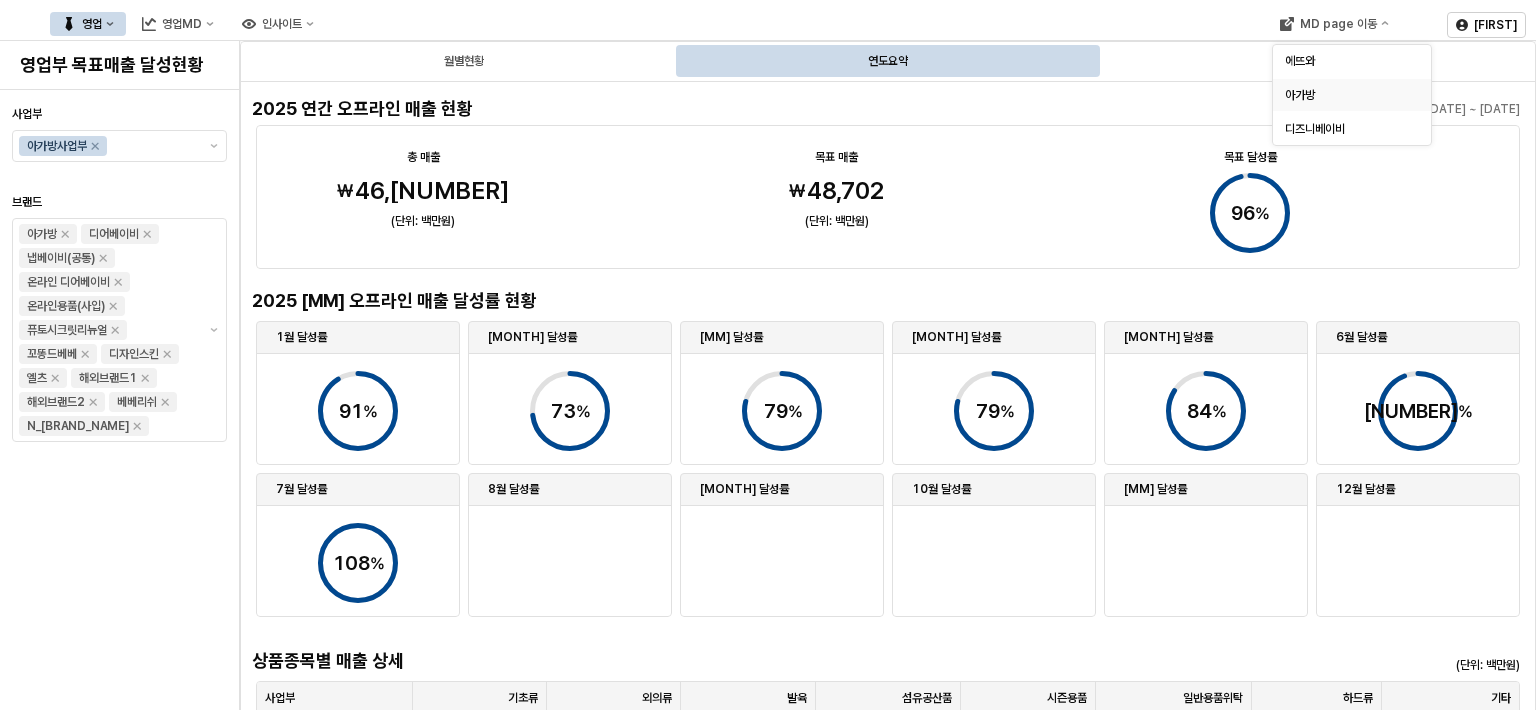 click on "아가방" at bounding box center (1346, 95) 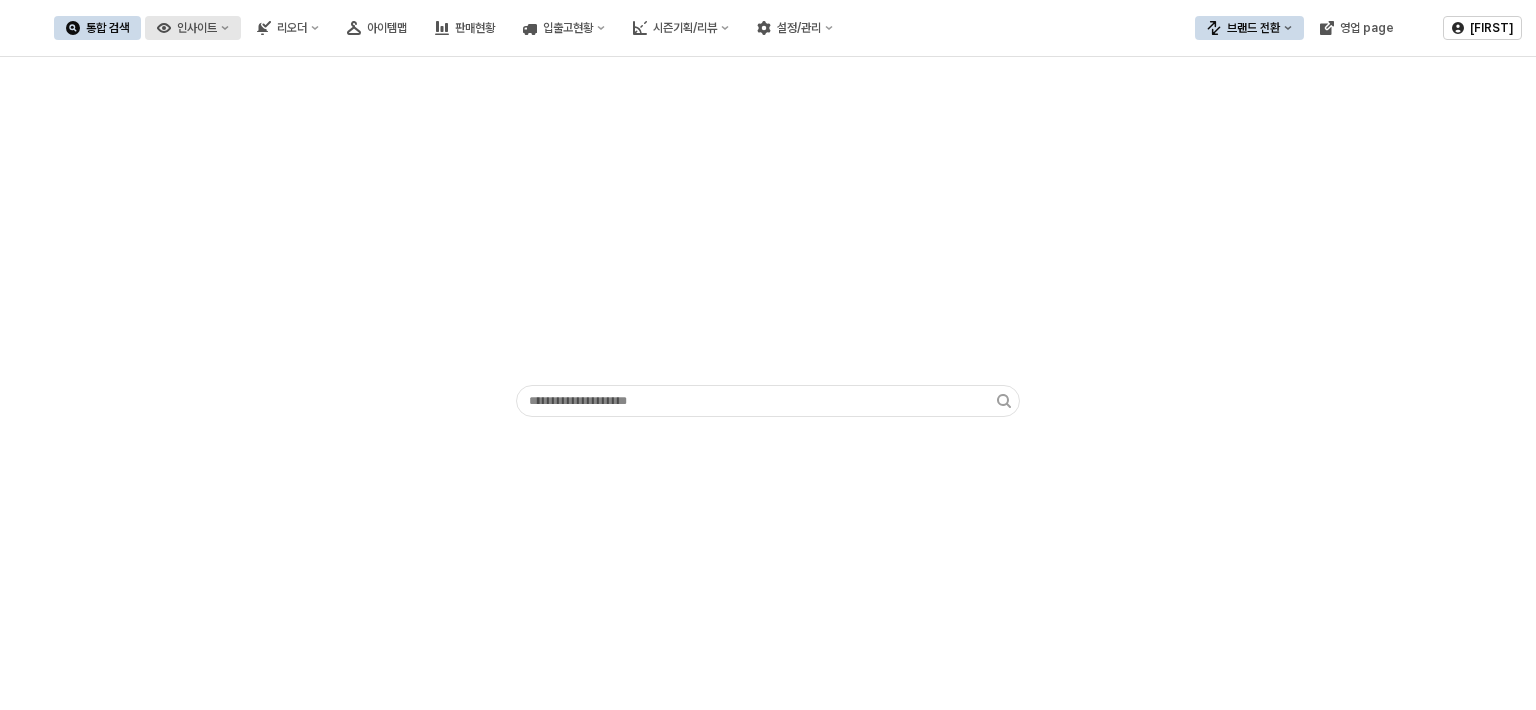 click on "인사이트" at bounding box center (193, 28) 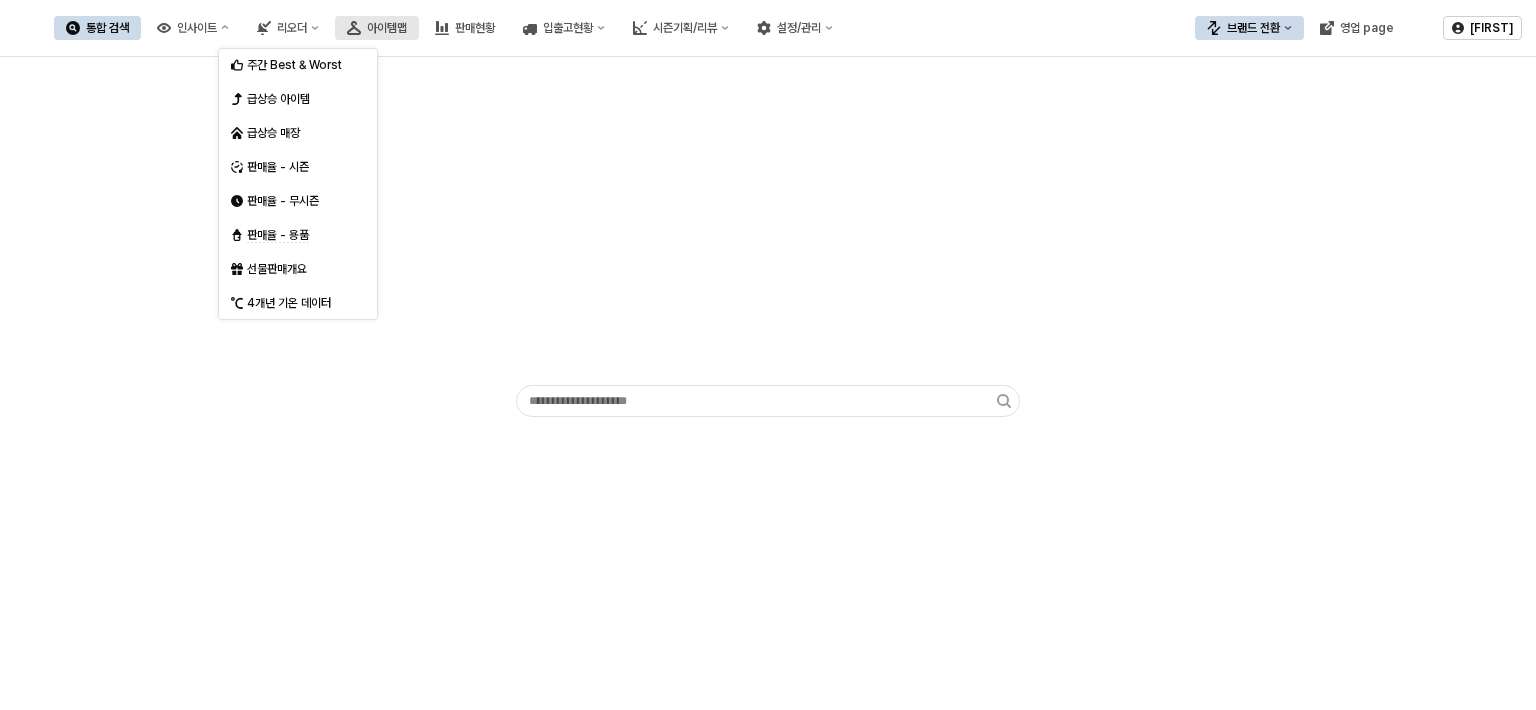 click on "아이템맵" at bounding box center [387, 28] 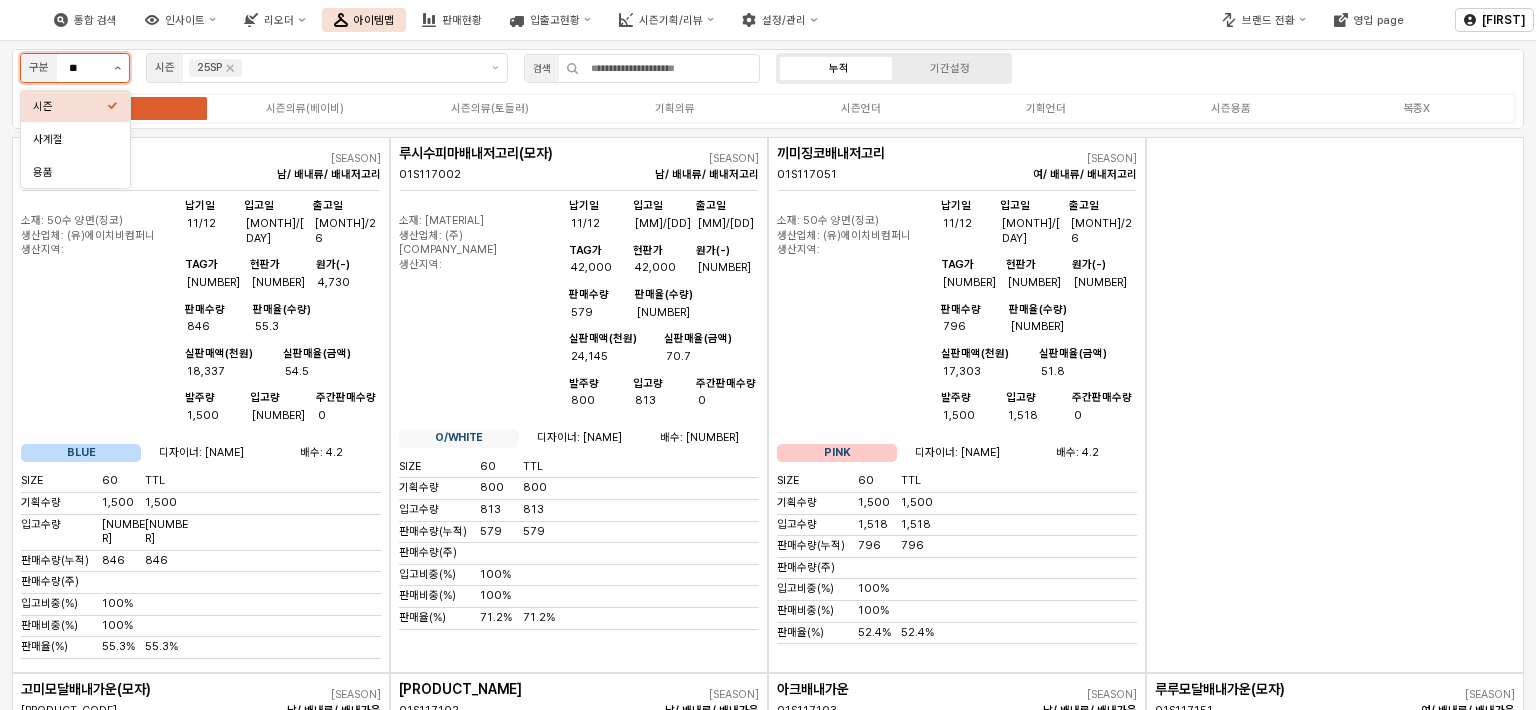 click at bounding box center [117, 68] 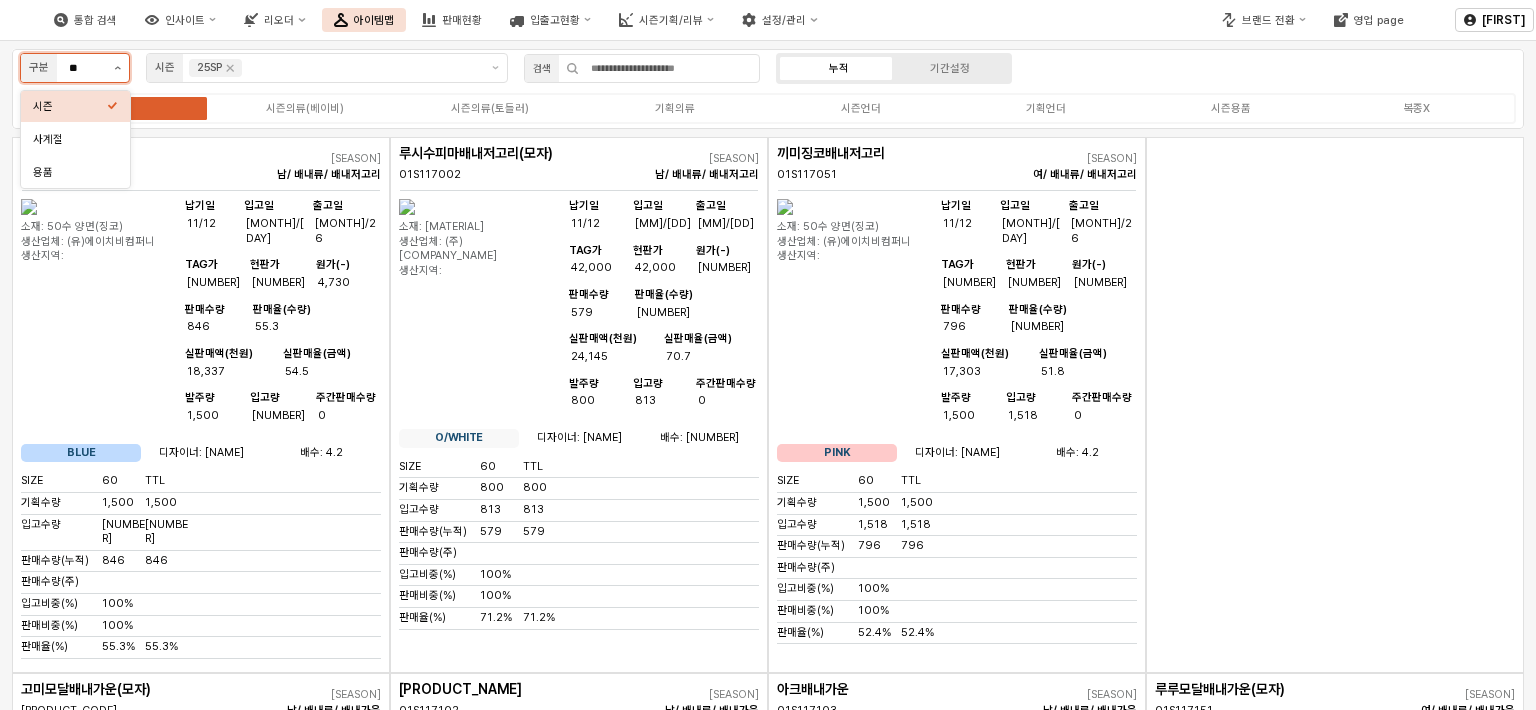 click at bounding box center (117, 68) 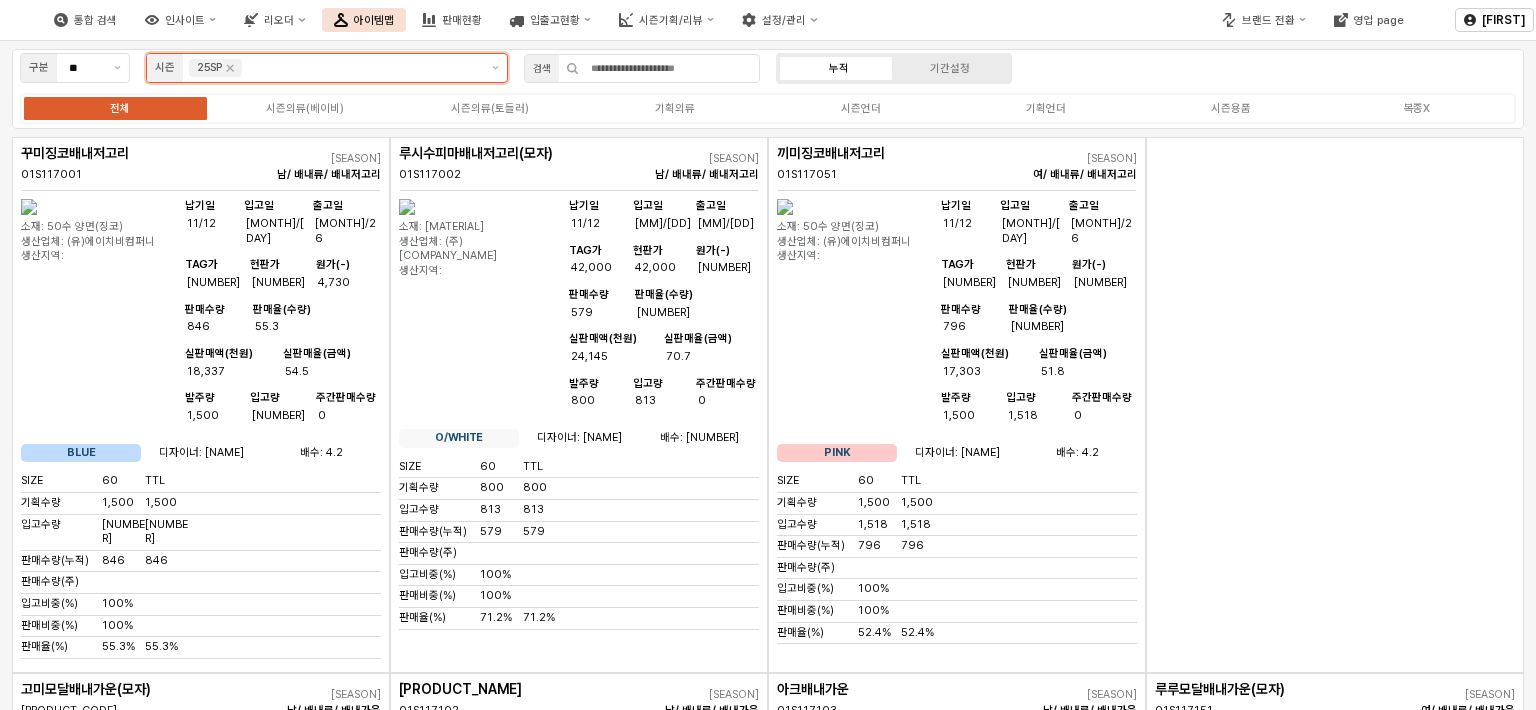 click at bounding box center [362, 68] 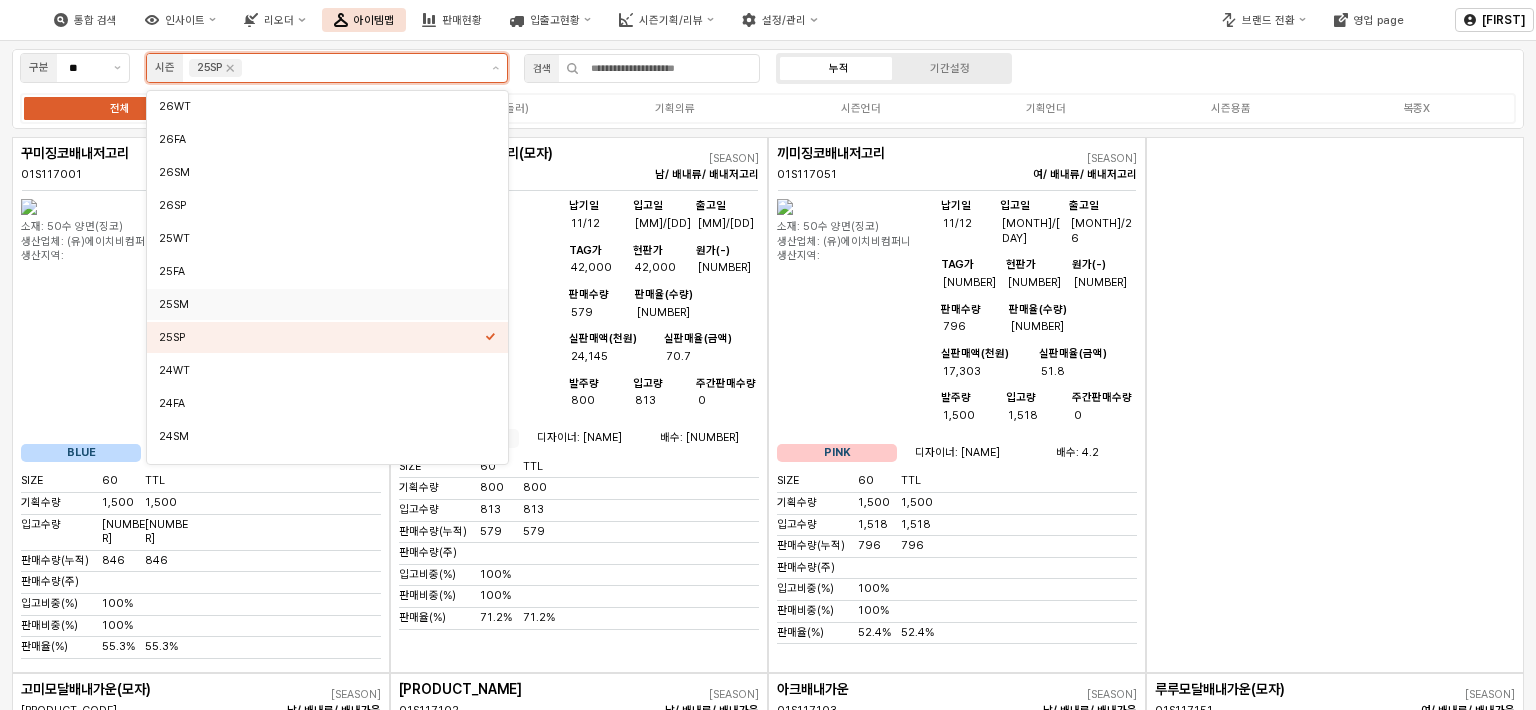 click on "25SM" at bounding box center [322, 304] 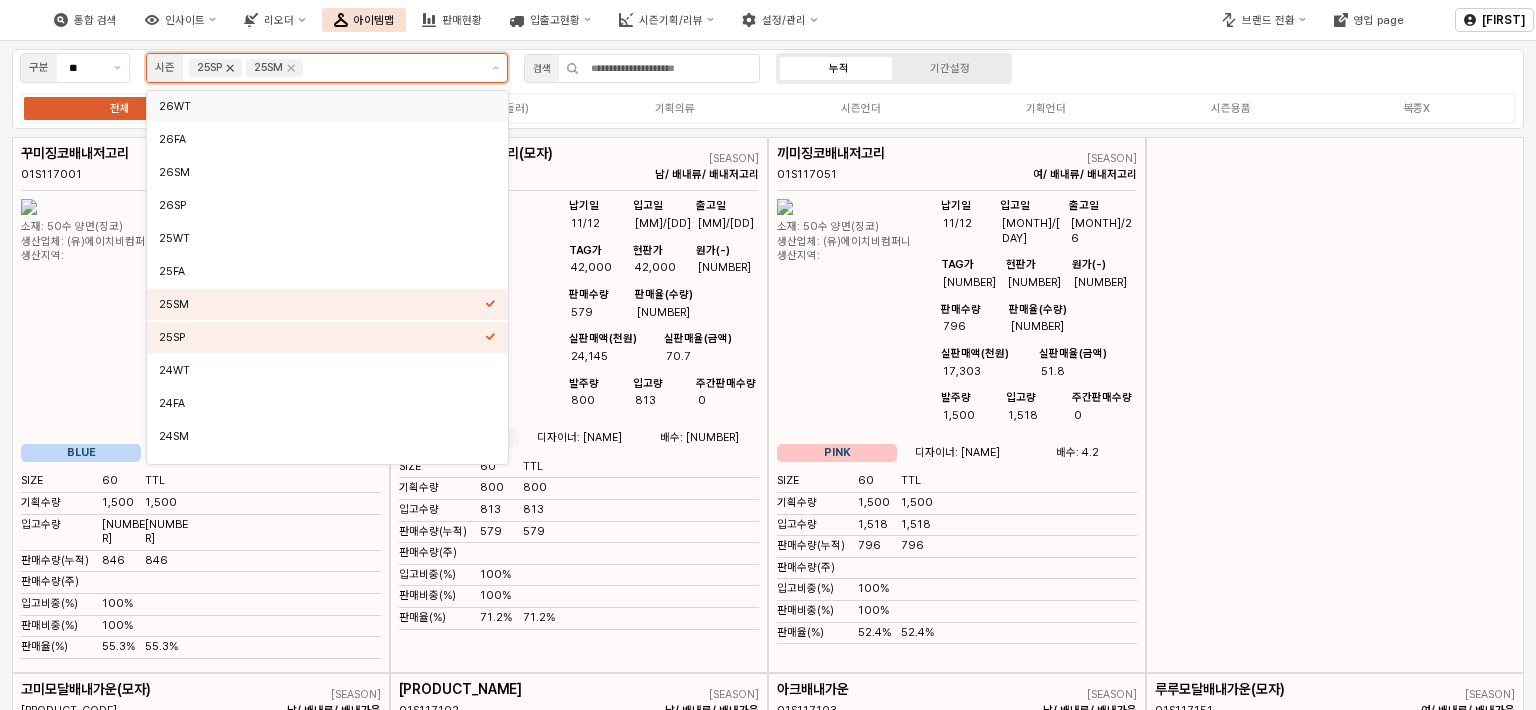 click 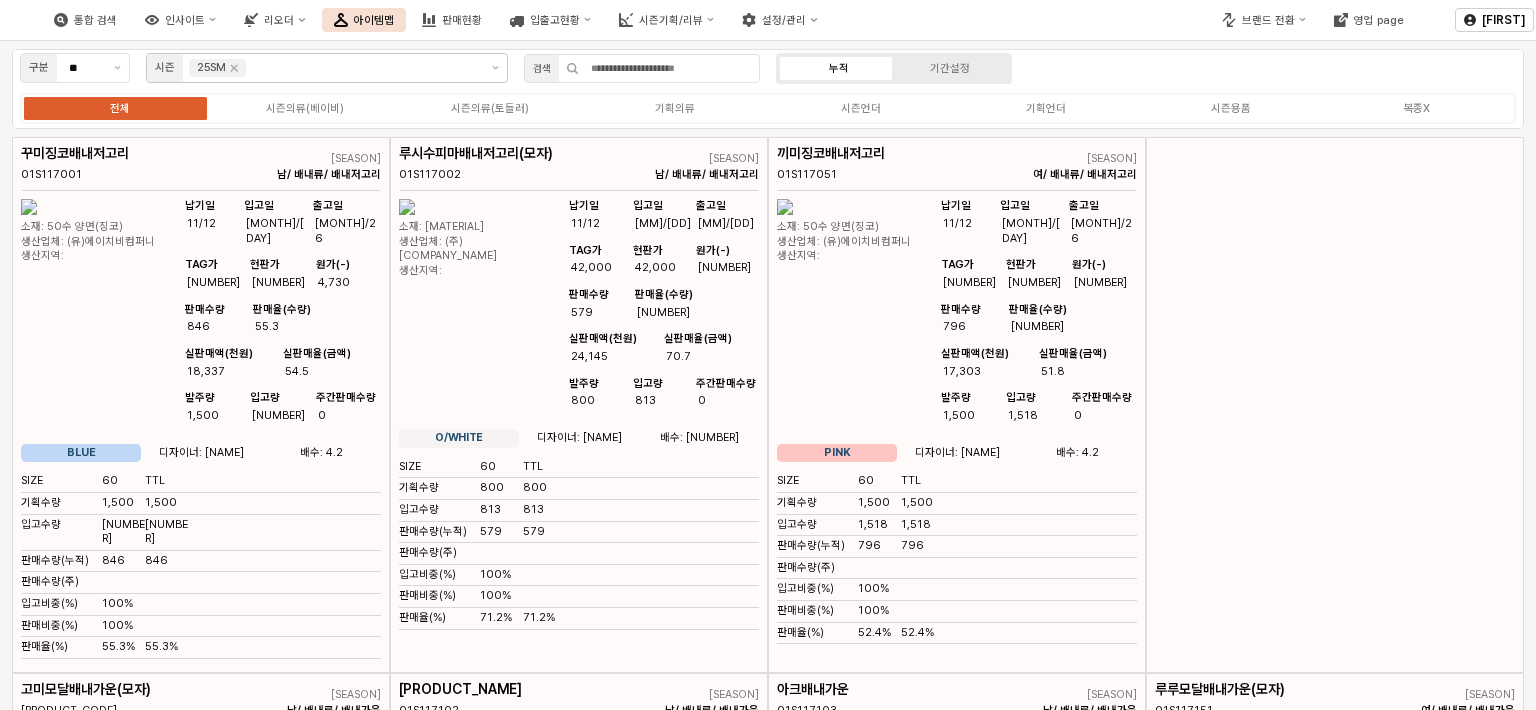click on "구분 ** 시즌 [YEAR]SM 검색 누적 기간설정 전체 시즌의류(베이비) 시즌의류(토들러) 기획의류 시즌언더 기획언더 시즌용품 복종X" at bounding box center (768, 89) 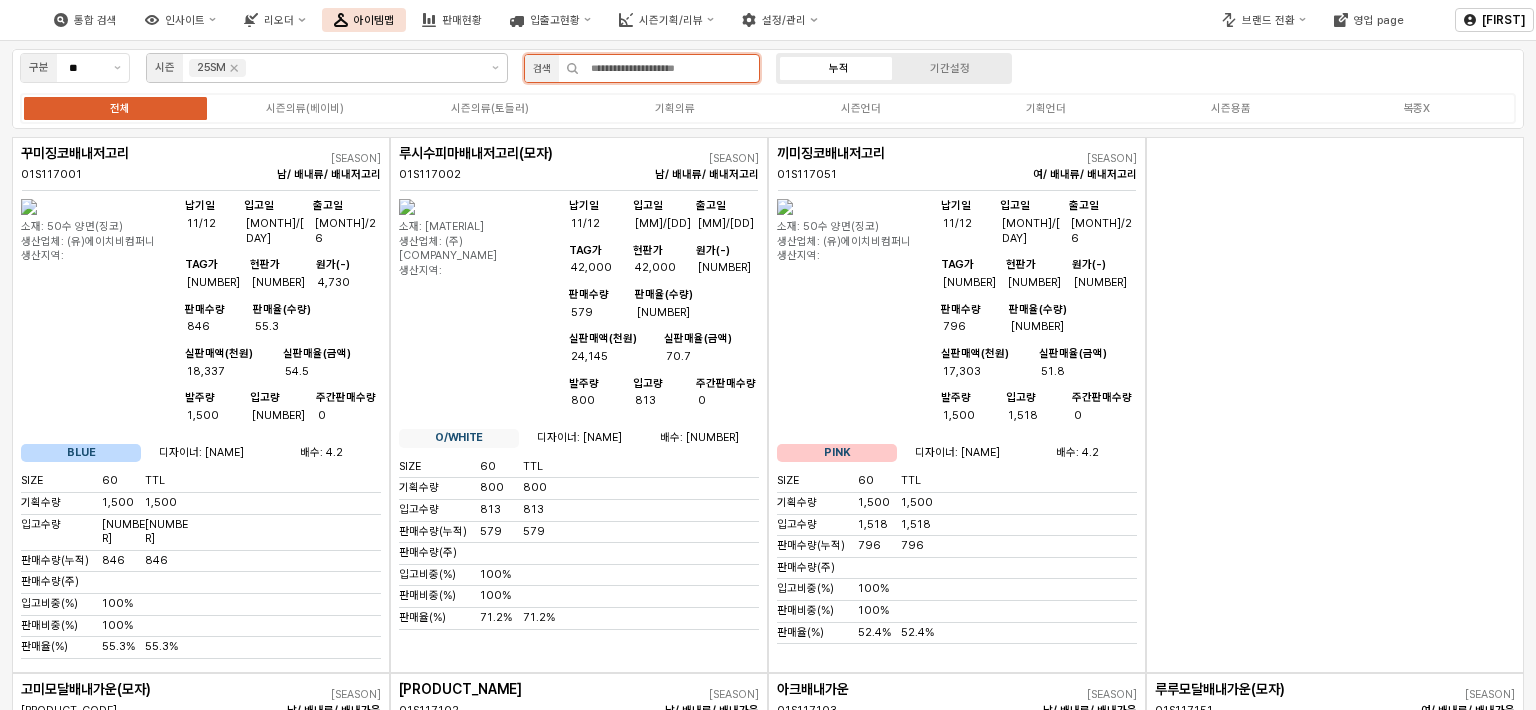 click at bounding box center (669, 68) 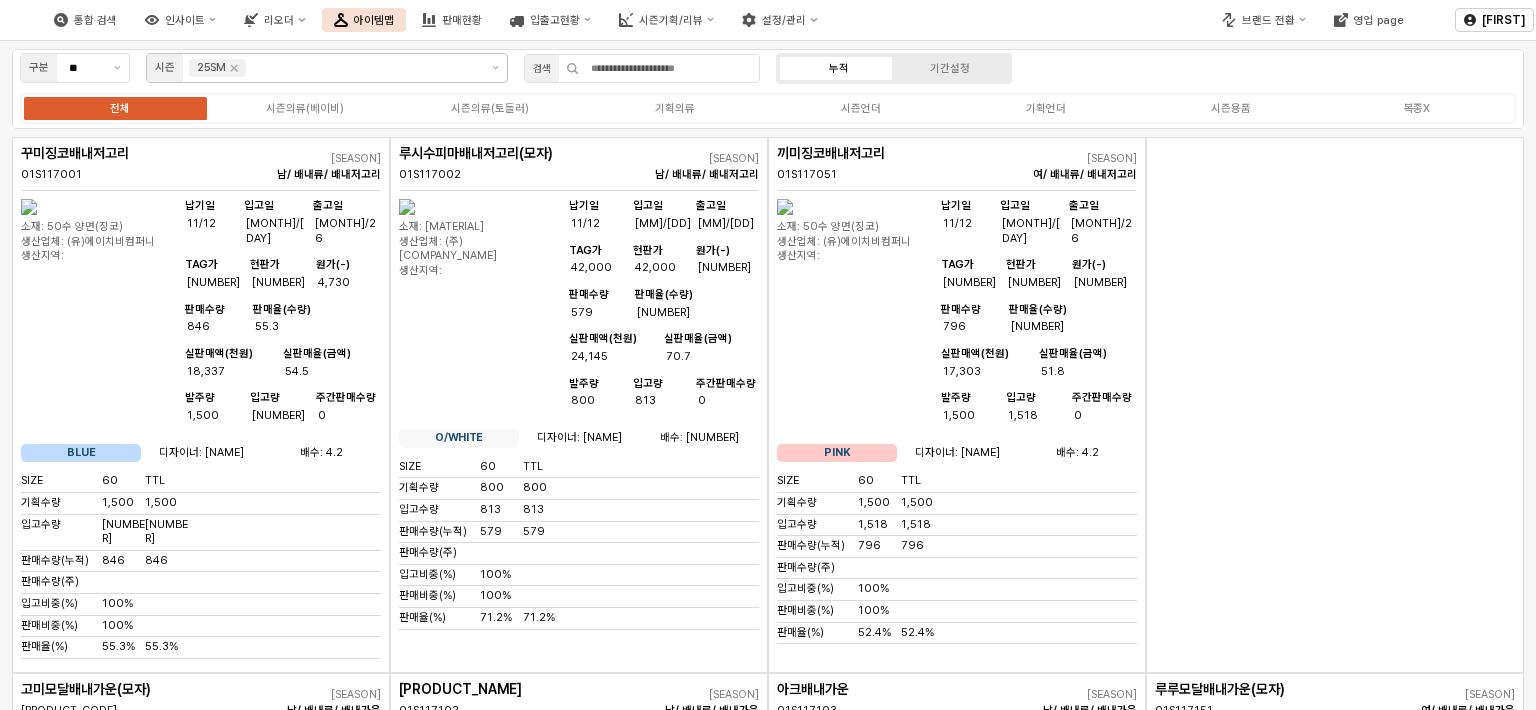 click on "전체 시즌의류(베이비) 시즌의류(토들러) 기획의류 시즌언더 기획언더 시즌용품 복종X" at bounding box center (768, 108) 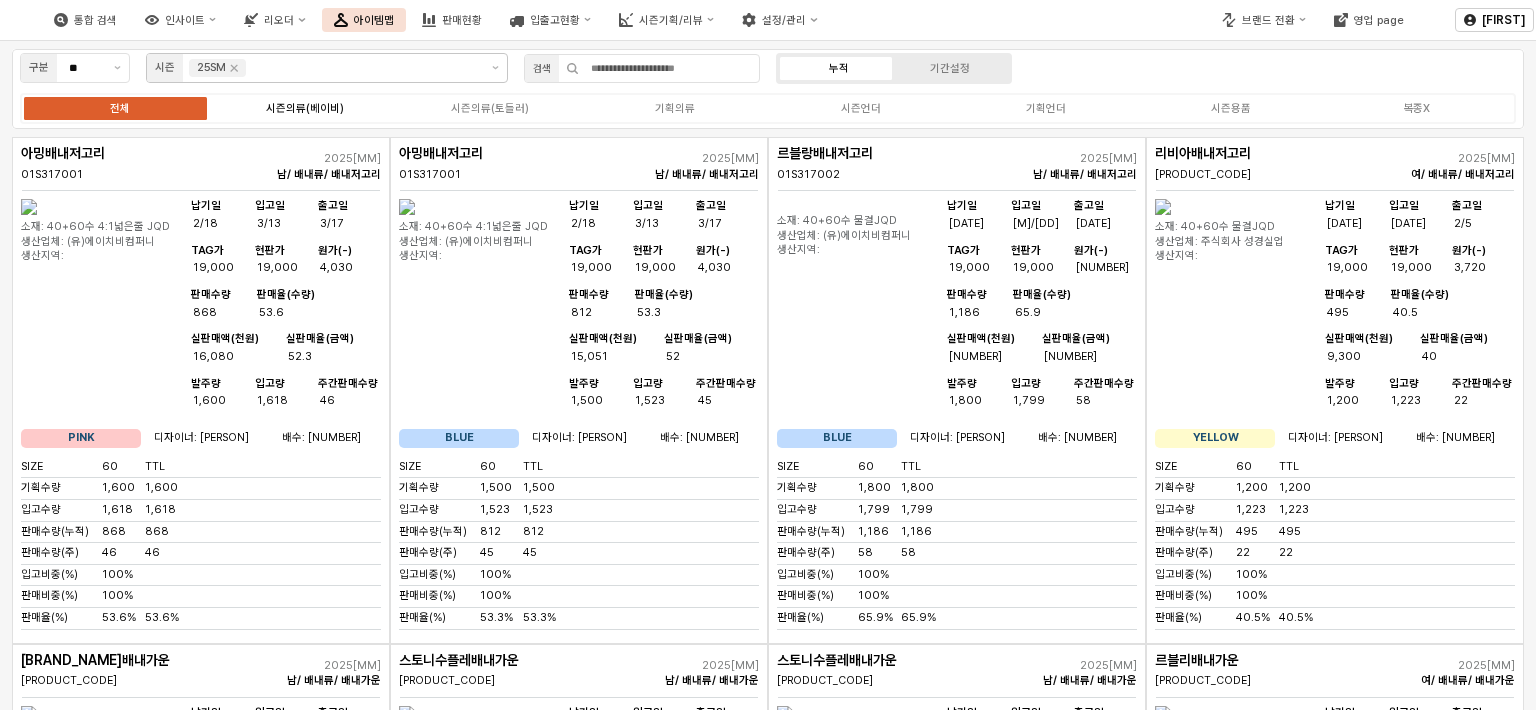 click on "시즌의류(베이비)" at bounding box center [305, 108] 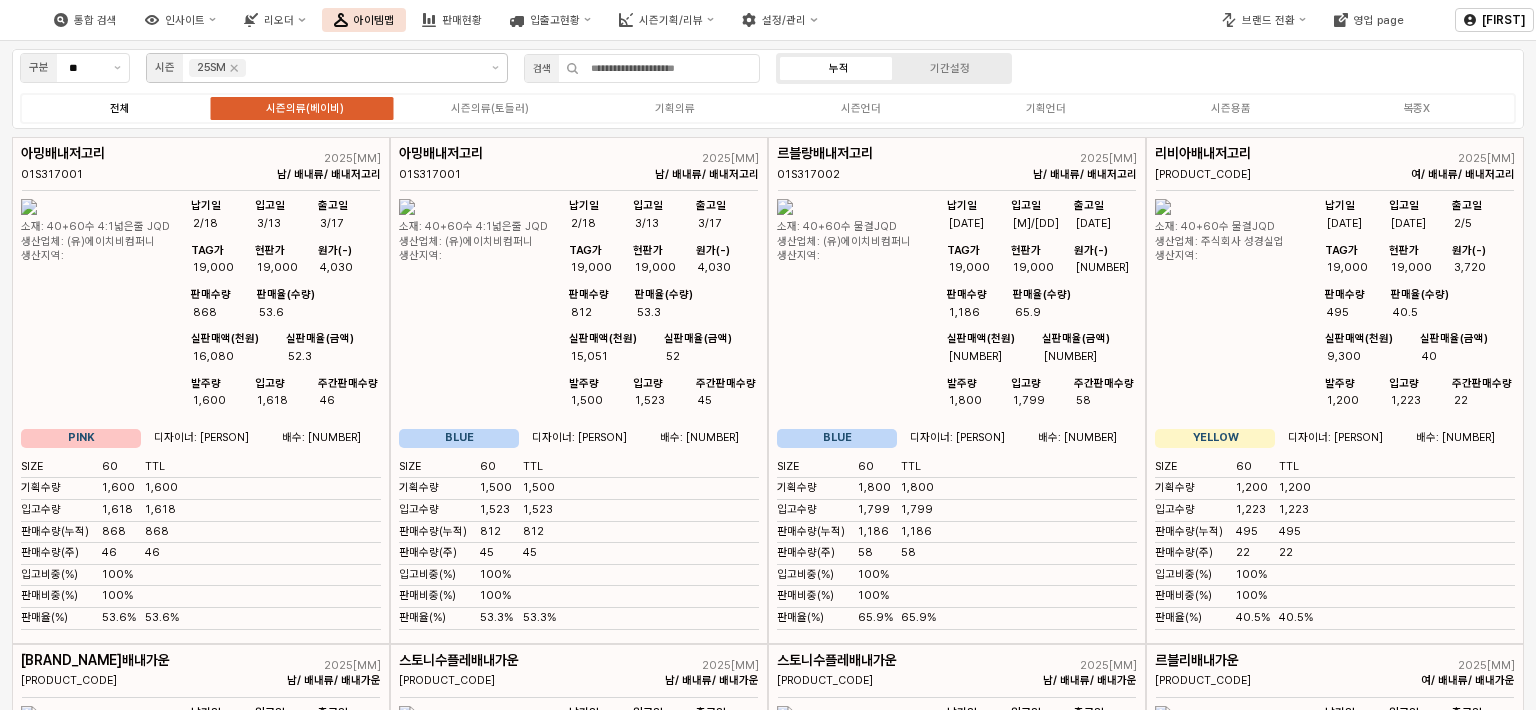 click on "전체 시즌의류(베이비) 시즌의류(토들러) 기획의류 시즌언더 기획언더 시즌용품 복종X" at bounding box center (768, 108) 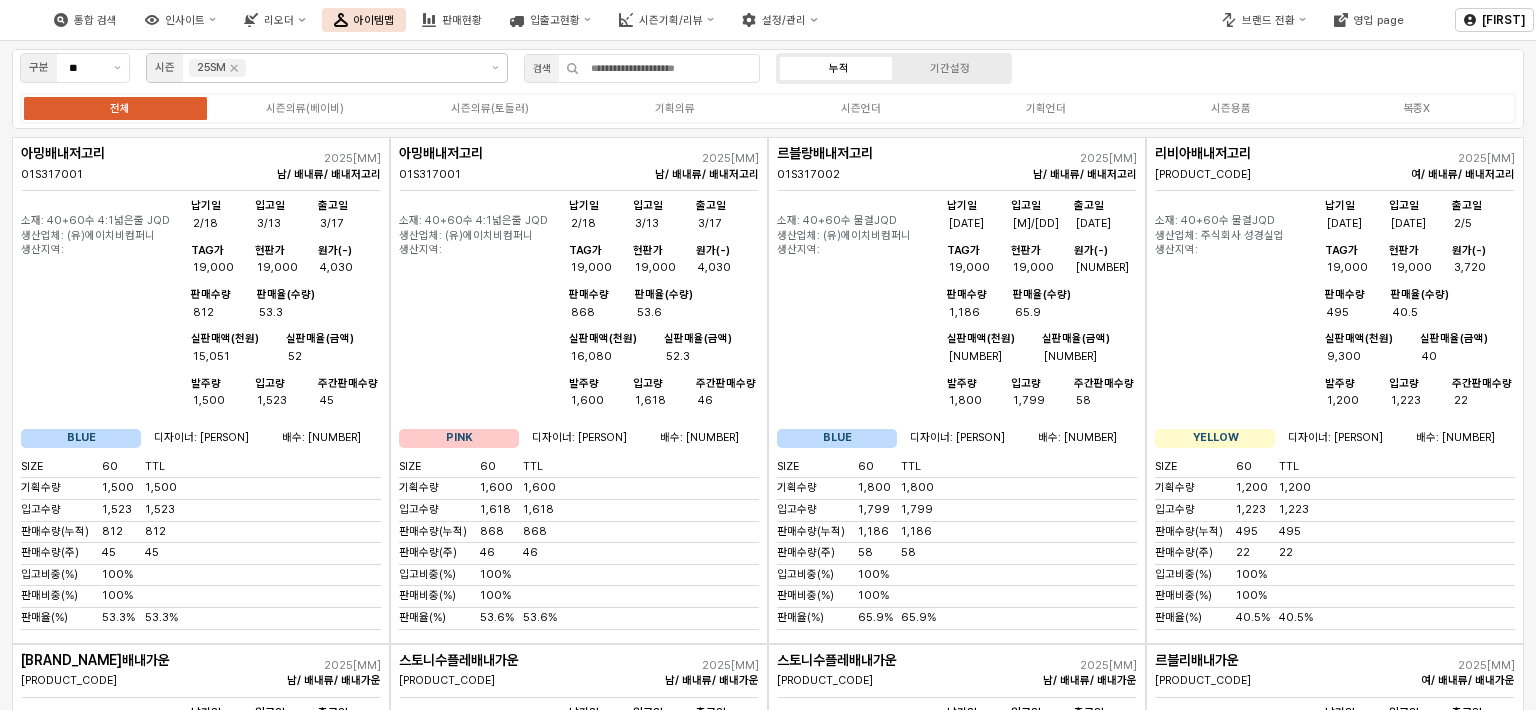 scroll, scrollTop: 0, scrollLeft: 0, axis: both 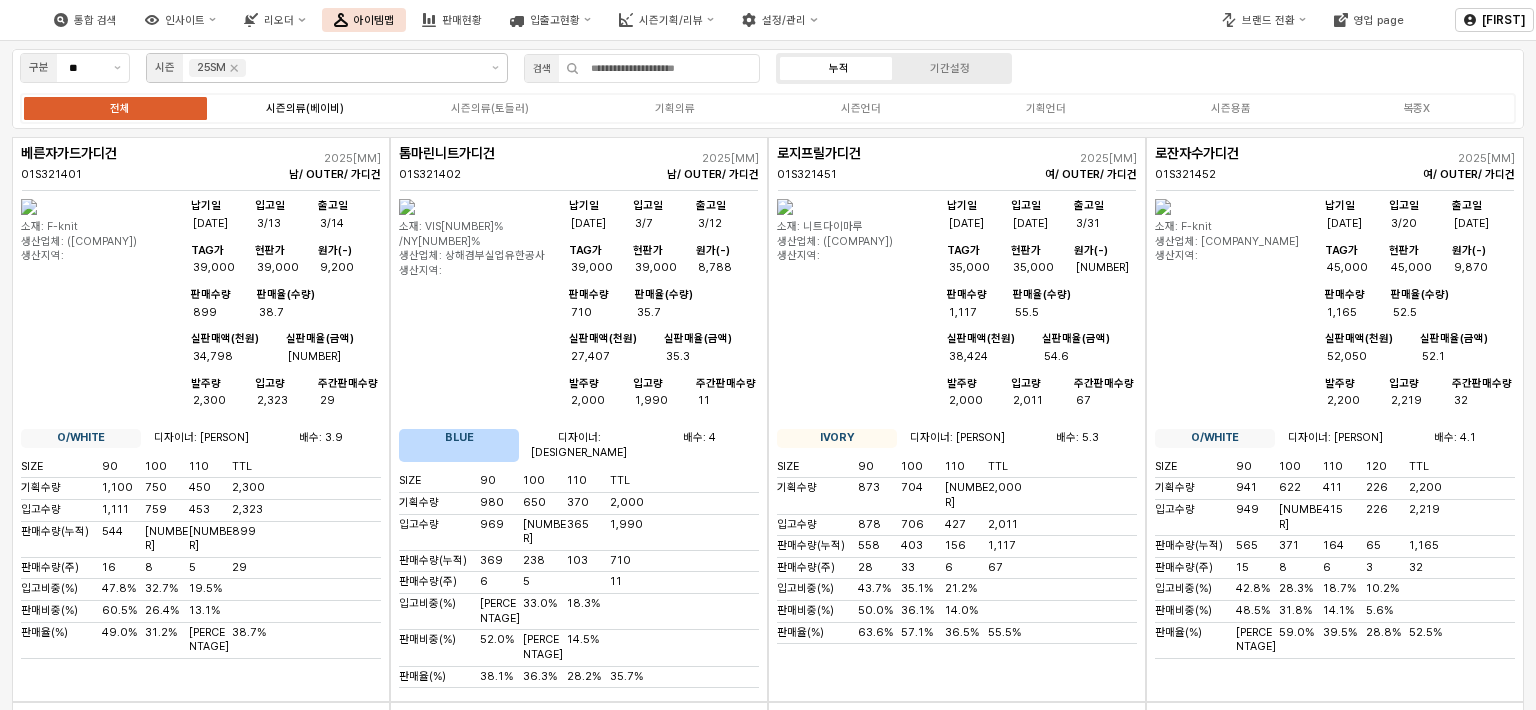 click on "시즌의류(베이비)" at bounding box center [305, 108] 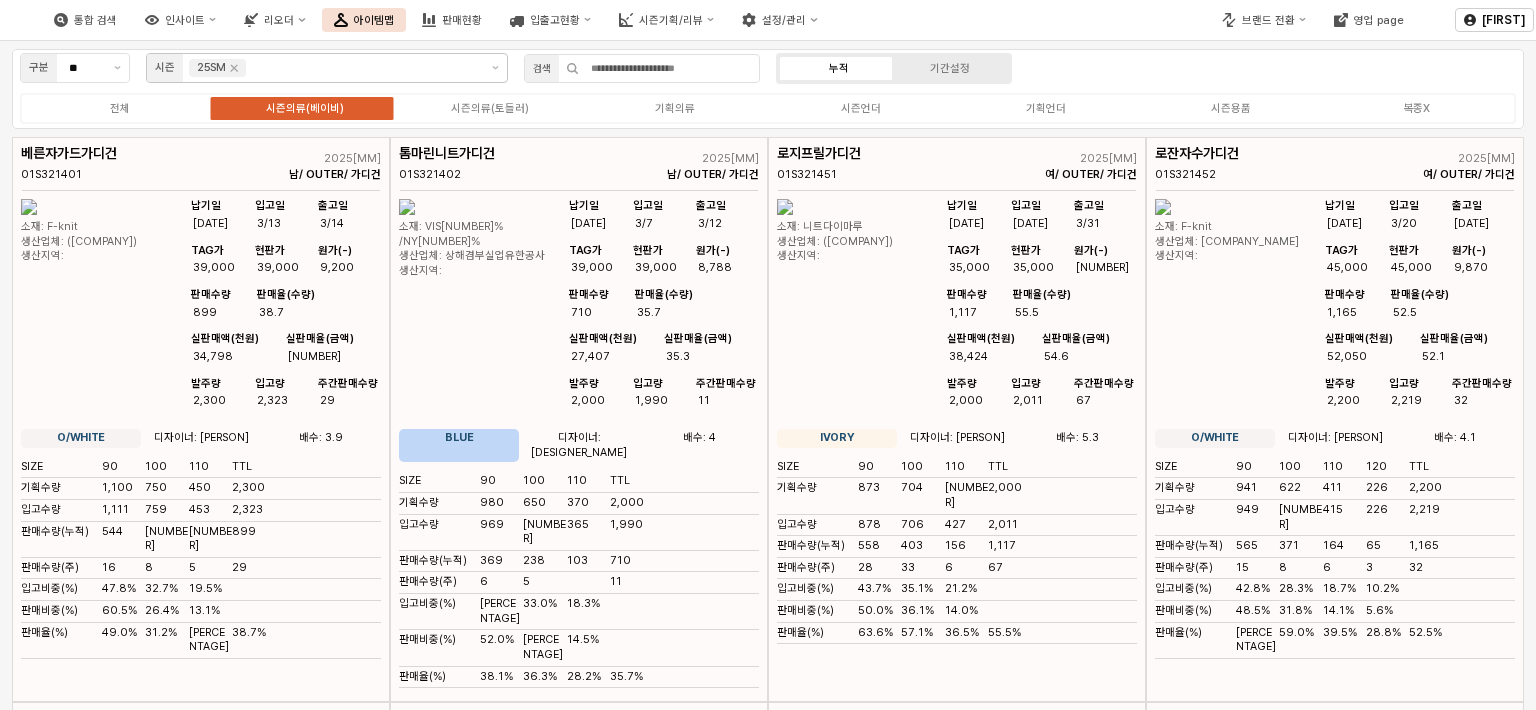click on "전체 시즌의류(베이비) 시즌의류(토들러) 기획의류 시즌언더 기획언더 시즌용품 복종X" at bounding box center (768, 108) 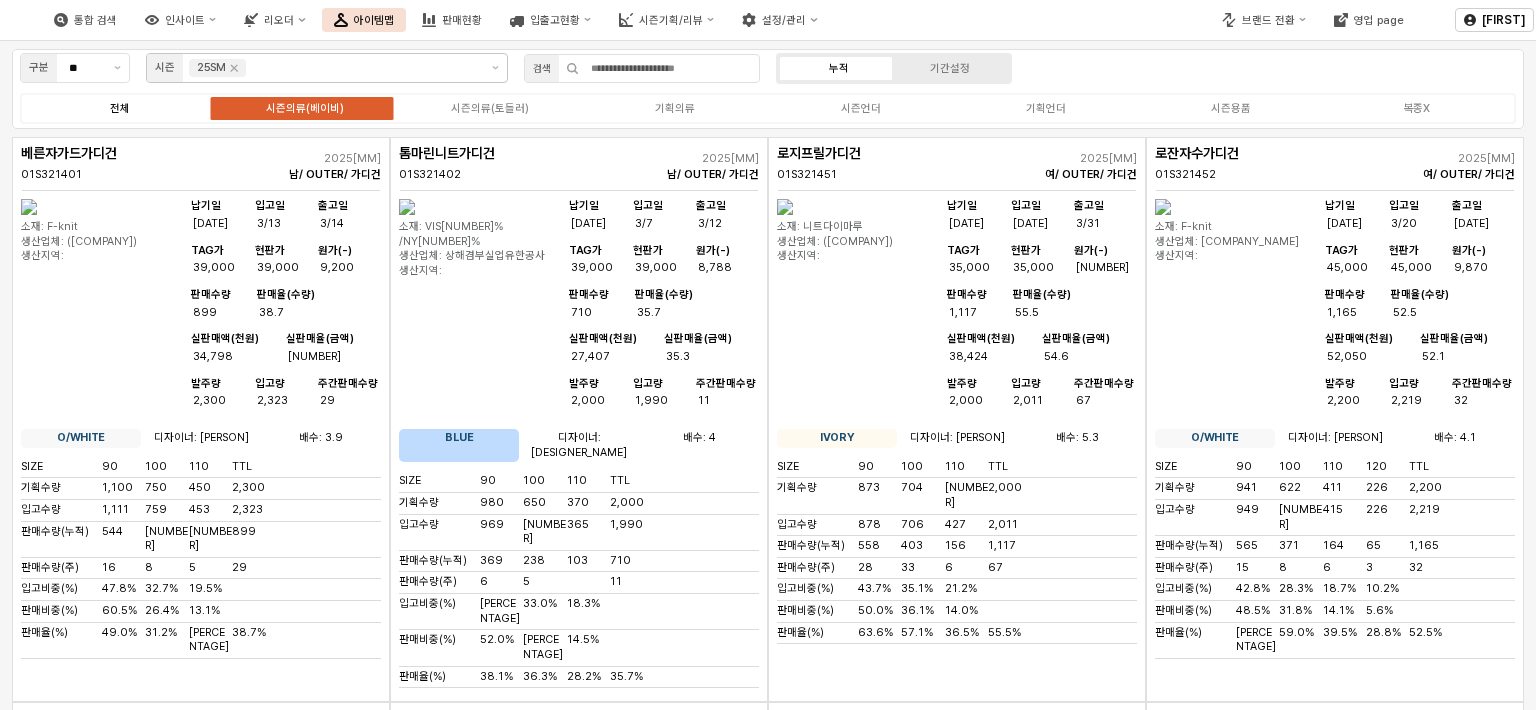 click on "전체" at bounding box center [120, 108] 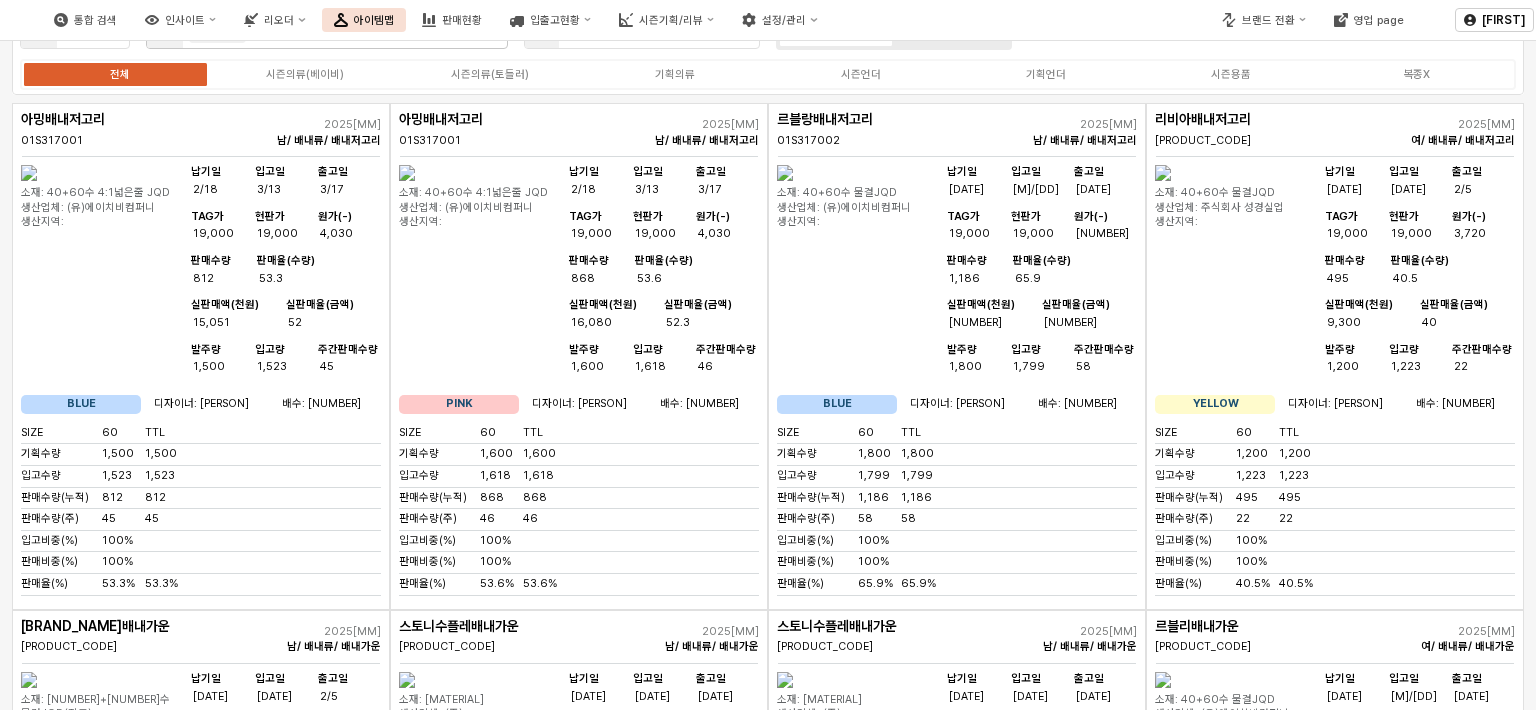 scroll, scrollTop: 0, scrollLeft: 0, axis: both 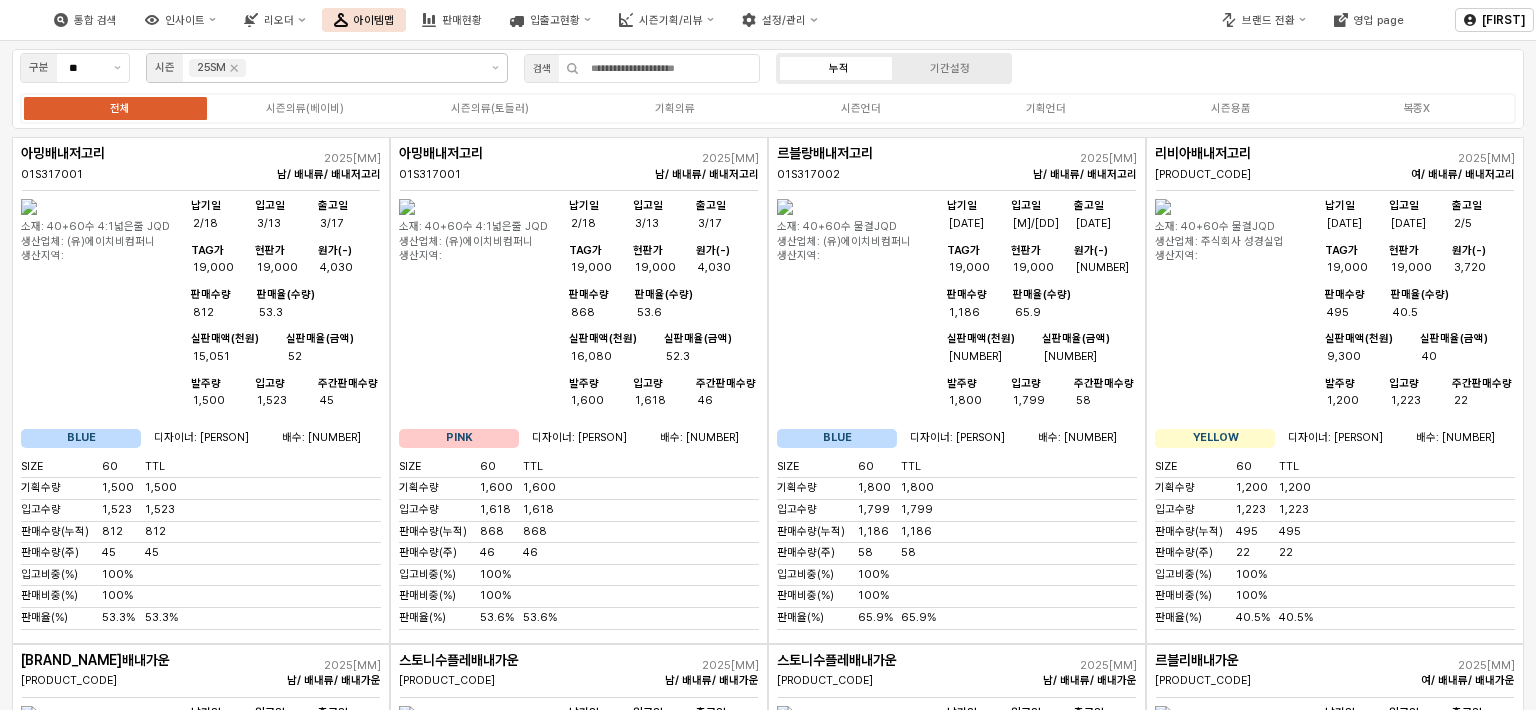 drag, startPoint x: 1124, startPoint y: 276, endPoint x: 848, endPoint y: 246, distance: 277.62564 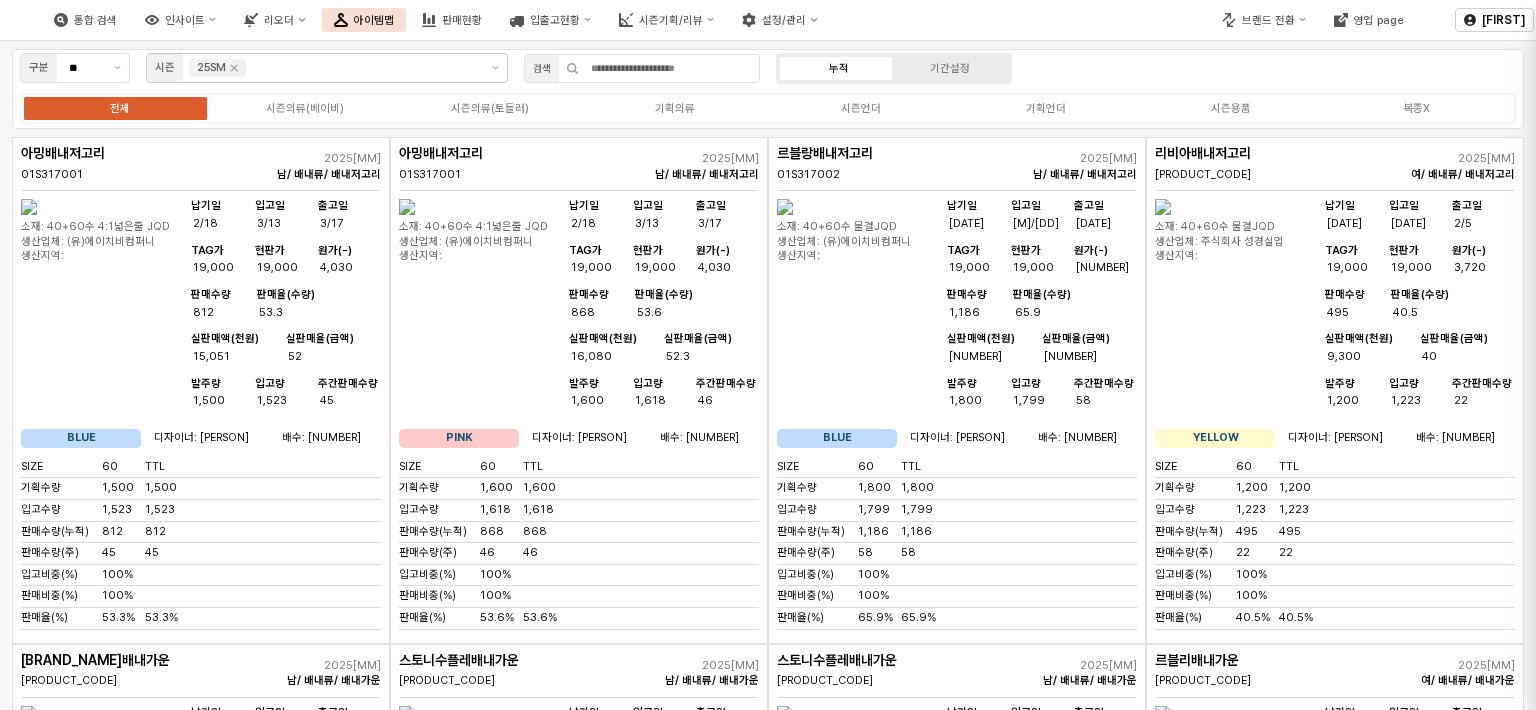 drag, startPoint x: 848, startPoint y: 246, endPoint x: 933, endPoint y: 220, distance: 88.88757 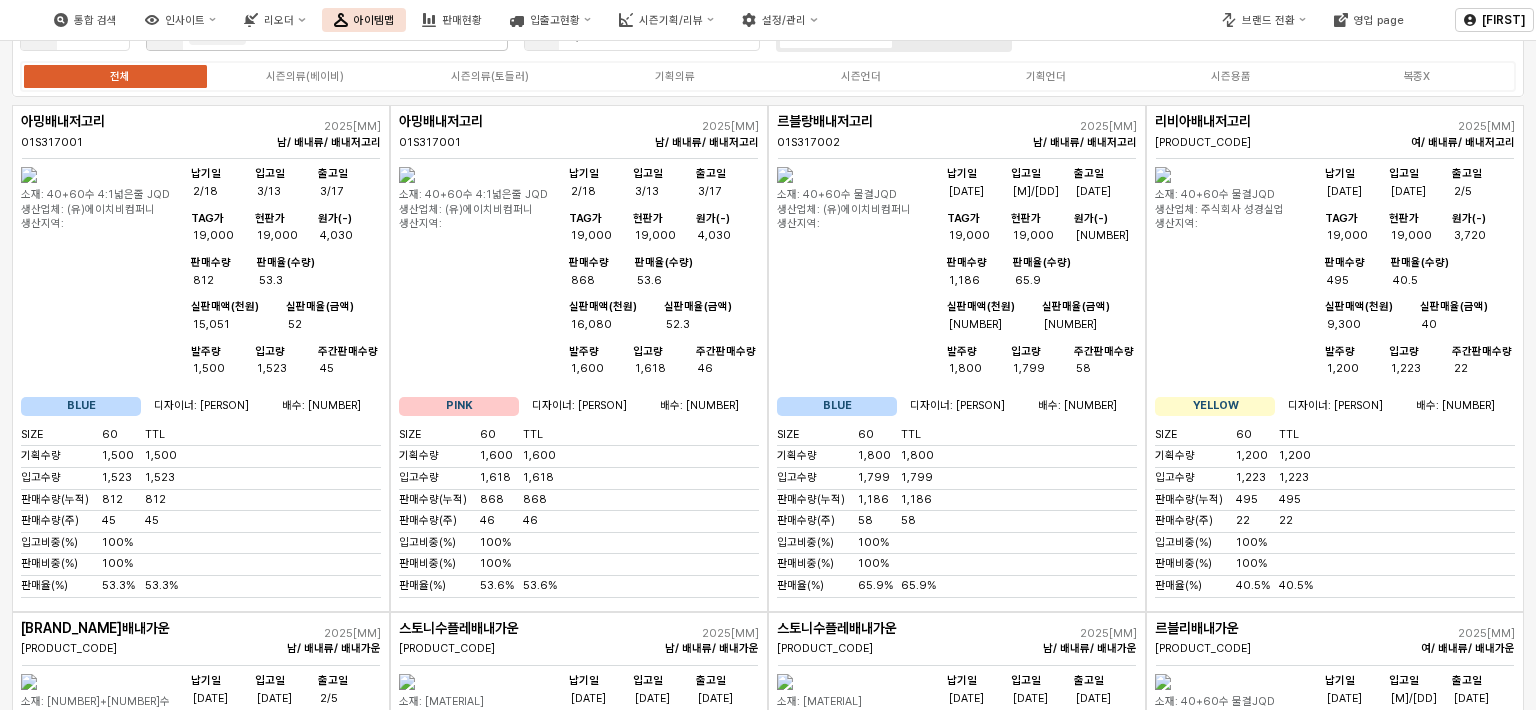 scroll, scrollTop: 0, scrollLeft: 0, axis: both 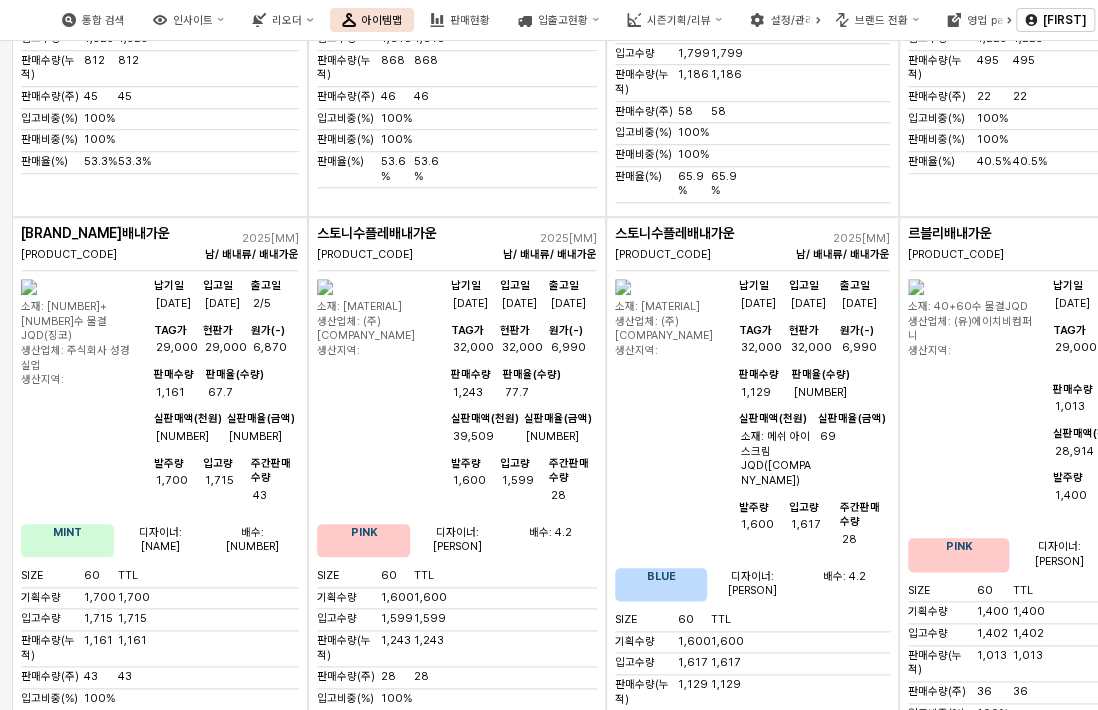 click on "SIZE
60 TTL
기획수량
1,700 1,700
입고수량
1,715 1,715
판매수량(누적)
1,161 1,161
판매수량(주)
43 43
입고비중(%)
100%
판매비중(%)
100%
판매율(%)
67.7% 67.7%" at bounding box center [160, 669] 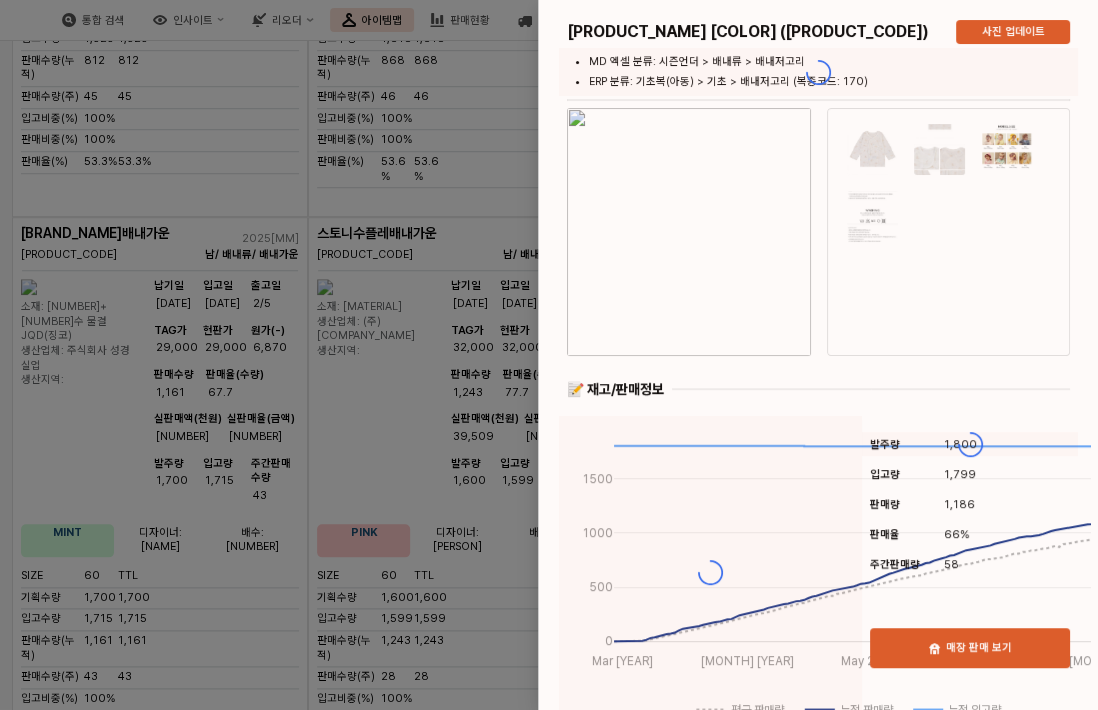 click at bounding box center (549, 355) 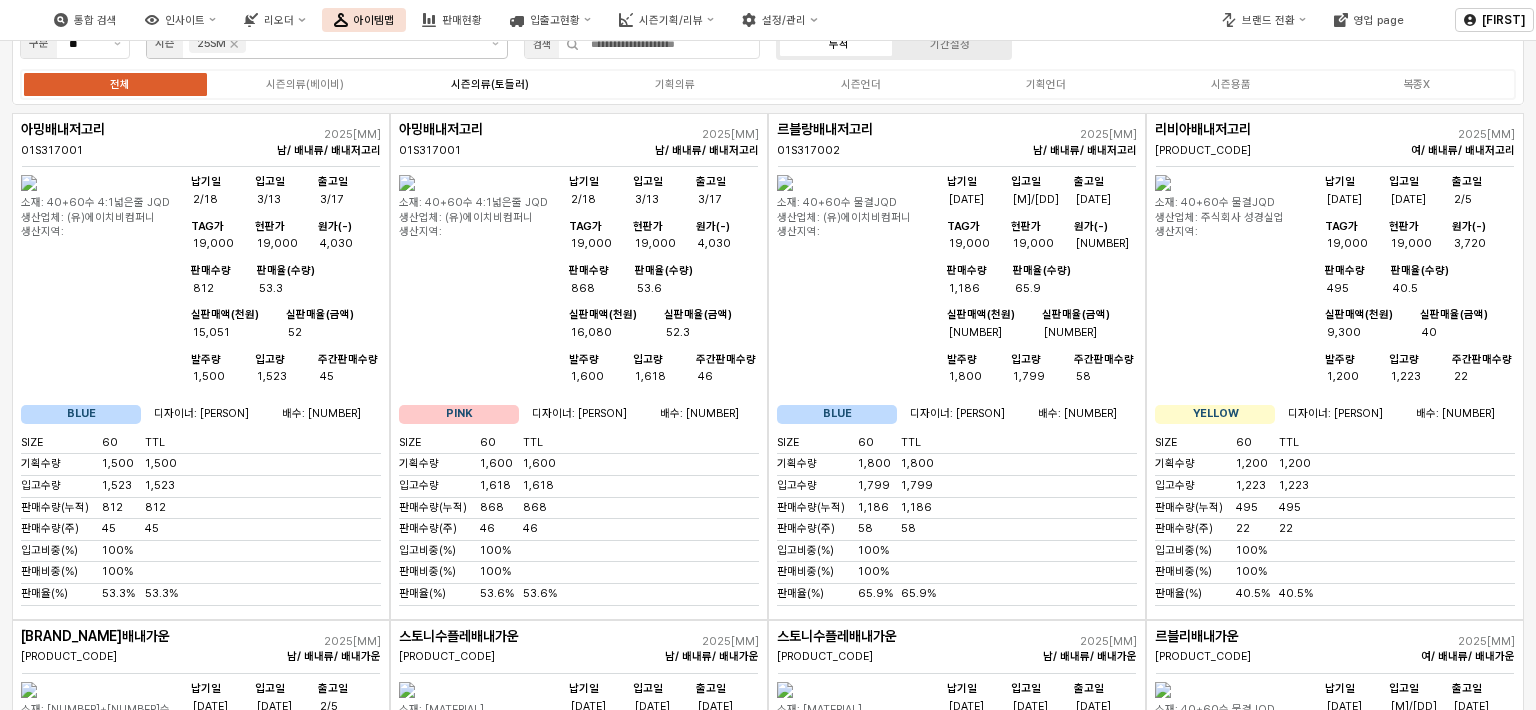 scroll, scrollTop: 0, scrollLeft: 0, axis: both 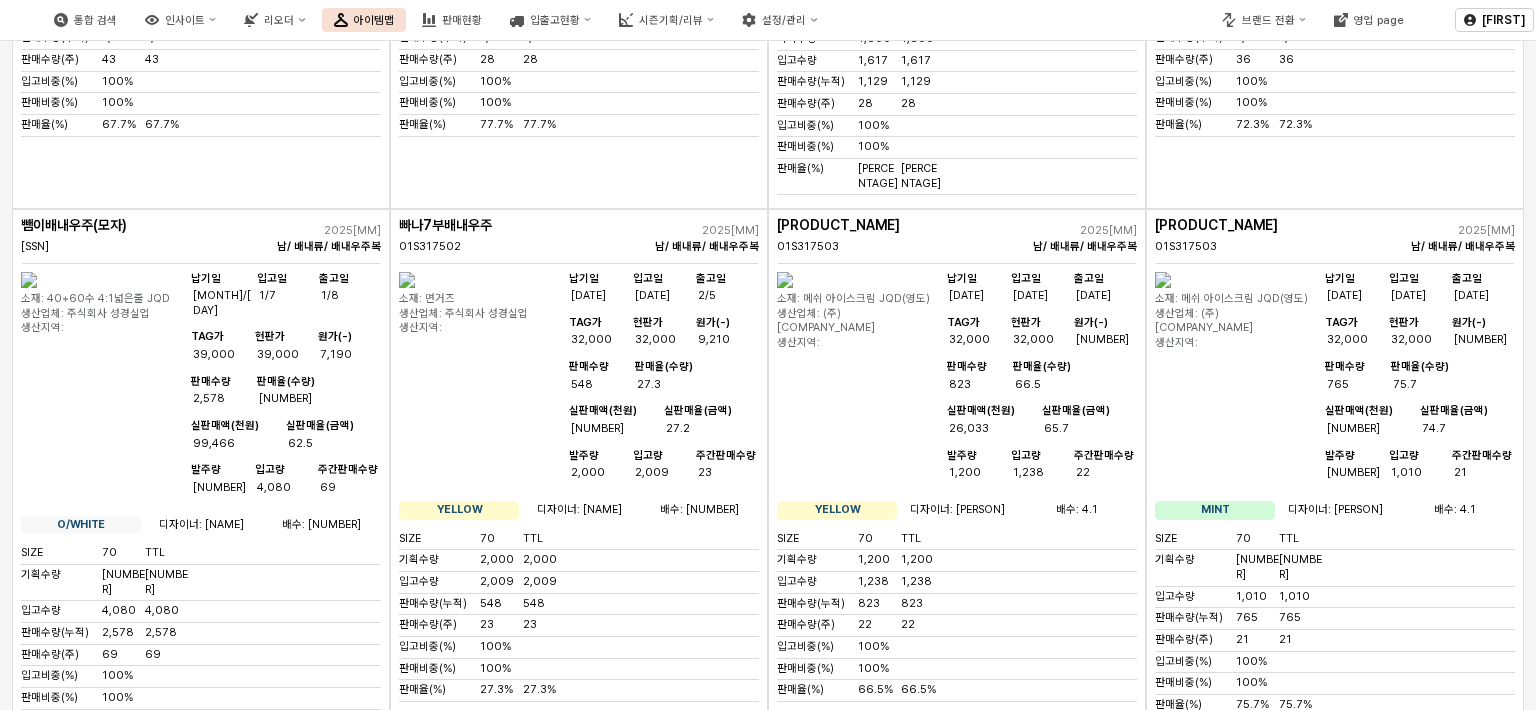 click on "구분 ** 시즌 [YEAR]SM 검색 누적 기간설정 전체 시즌의류(베이비) 시즌의류(토들러) 기획의류 시즌언더 기획언더 시즌용품 복종X" at bounding box center (768, 10173) 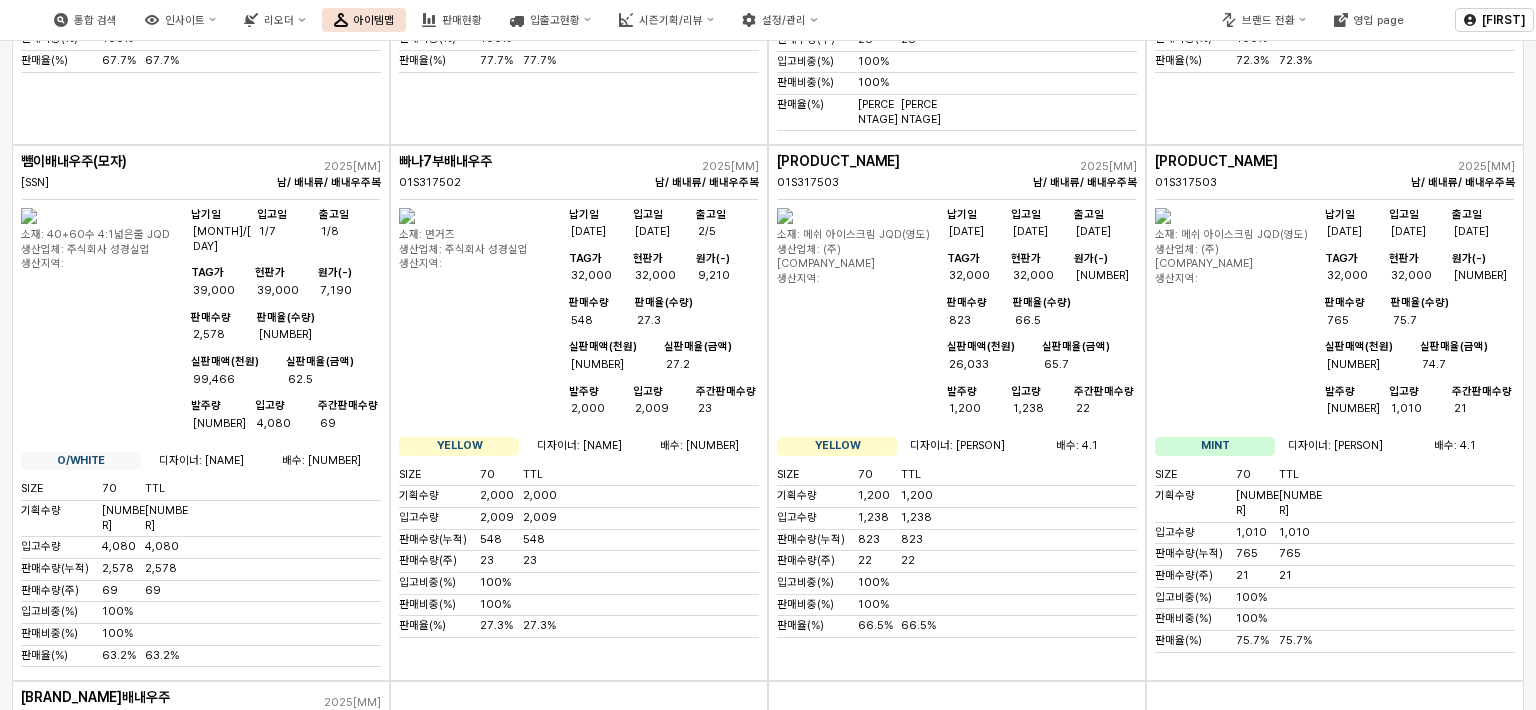 scroll, scrollTop: 1100, scrollLeft: 0, axis: vertical 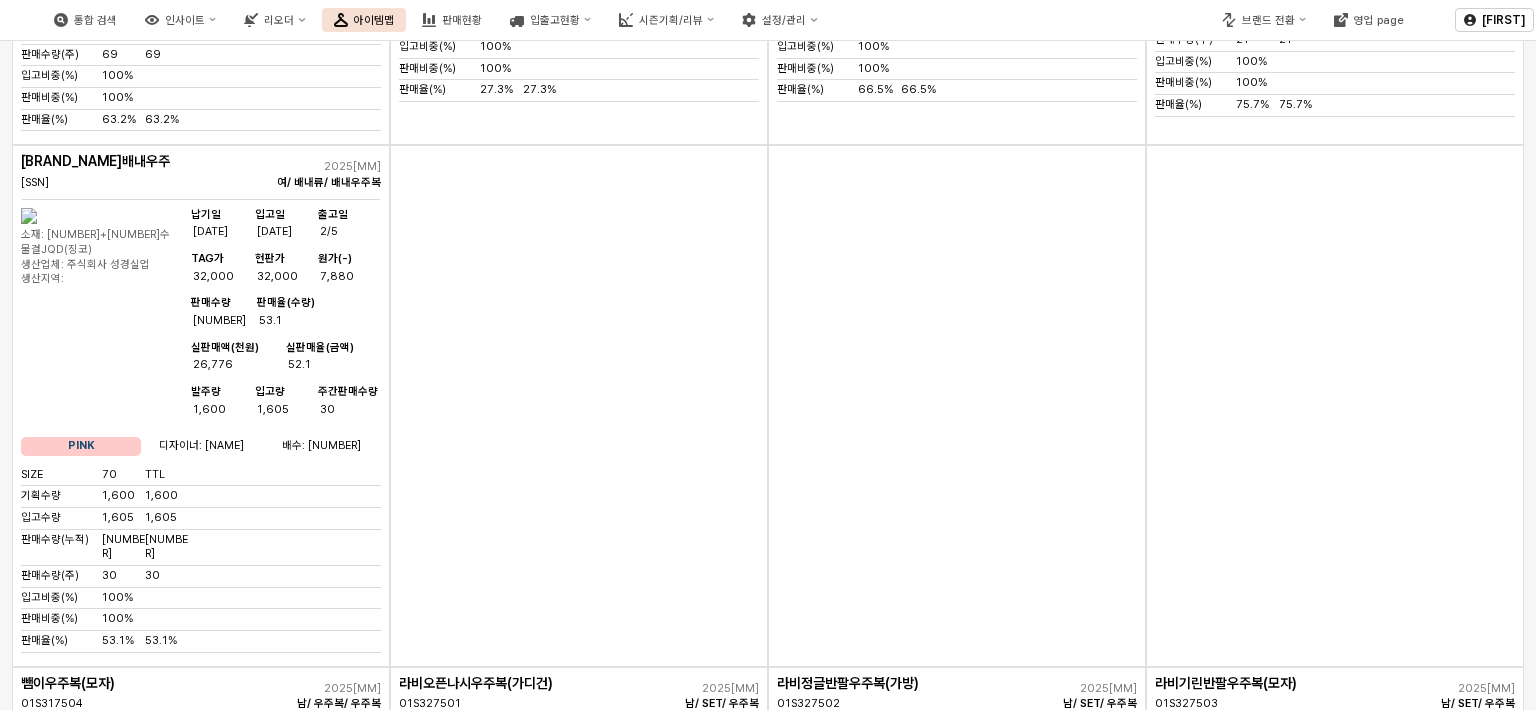 click at bounding box center [579, 405] 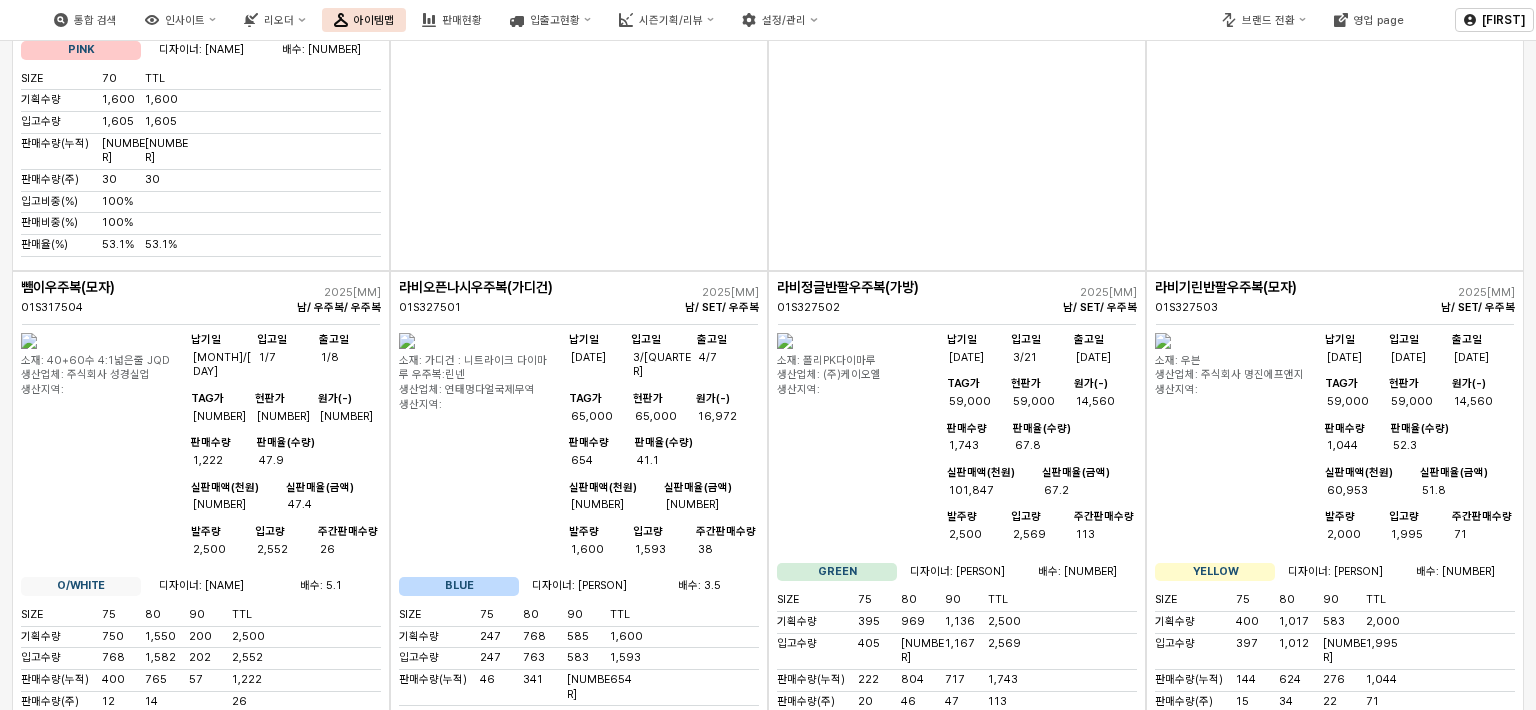 scroll, scrollTop: 2000, scrollLeft: 0, axis: vertical 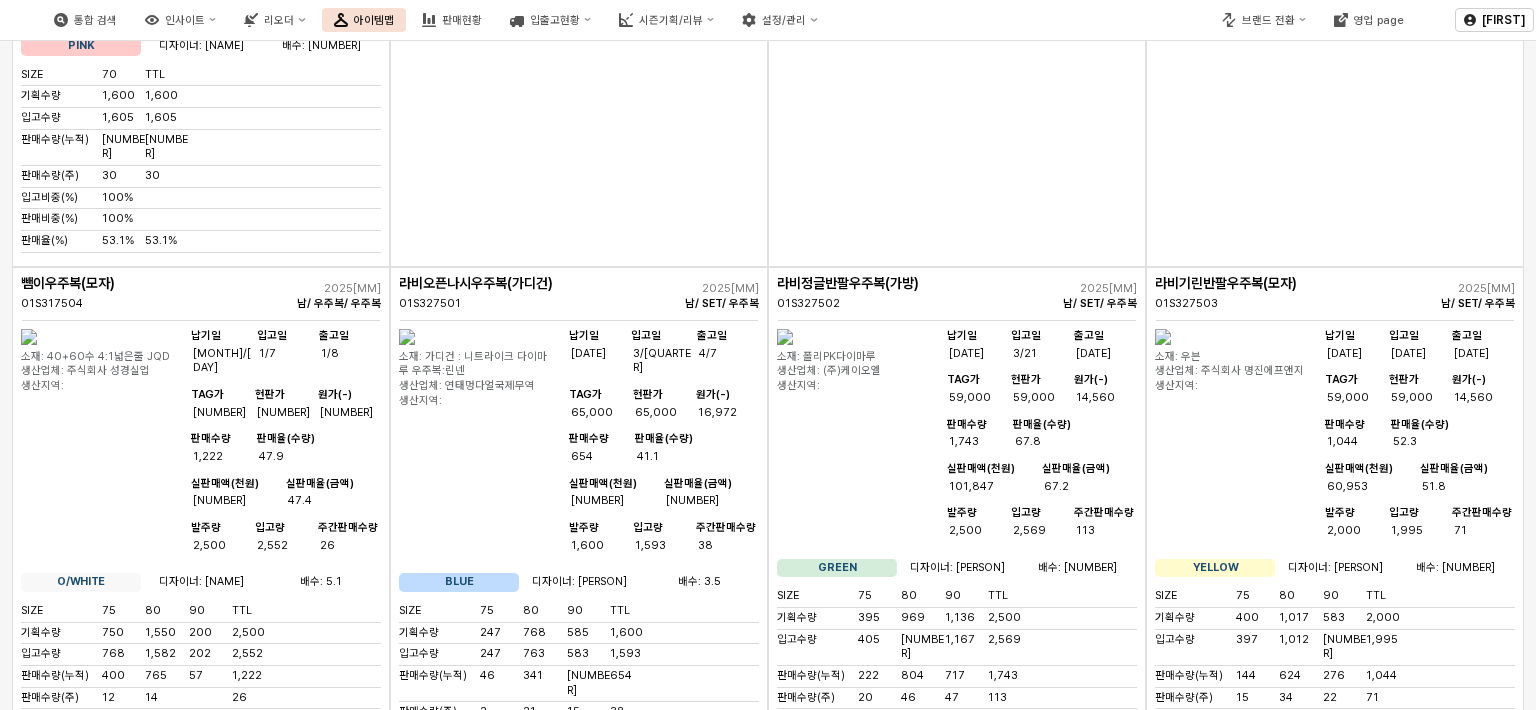 click at bounding box center (579, 5) 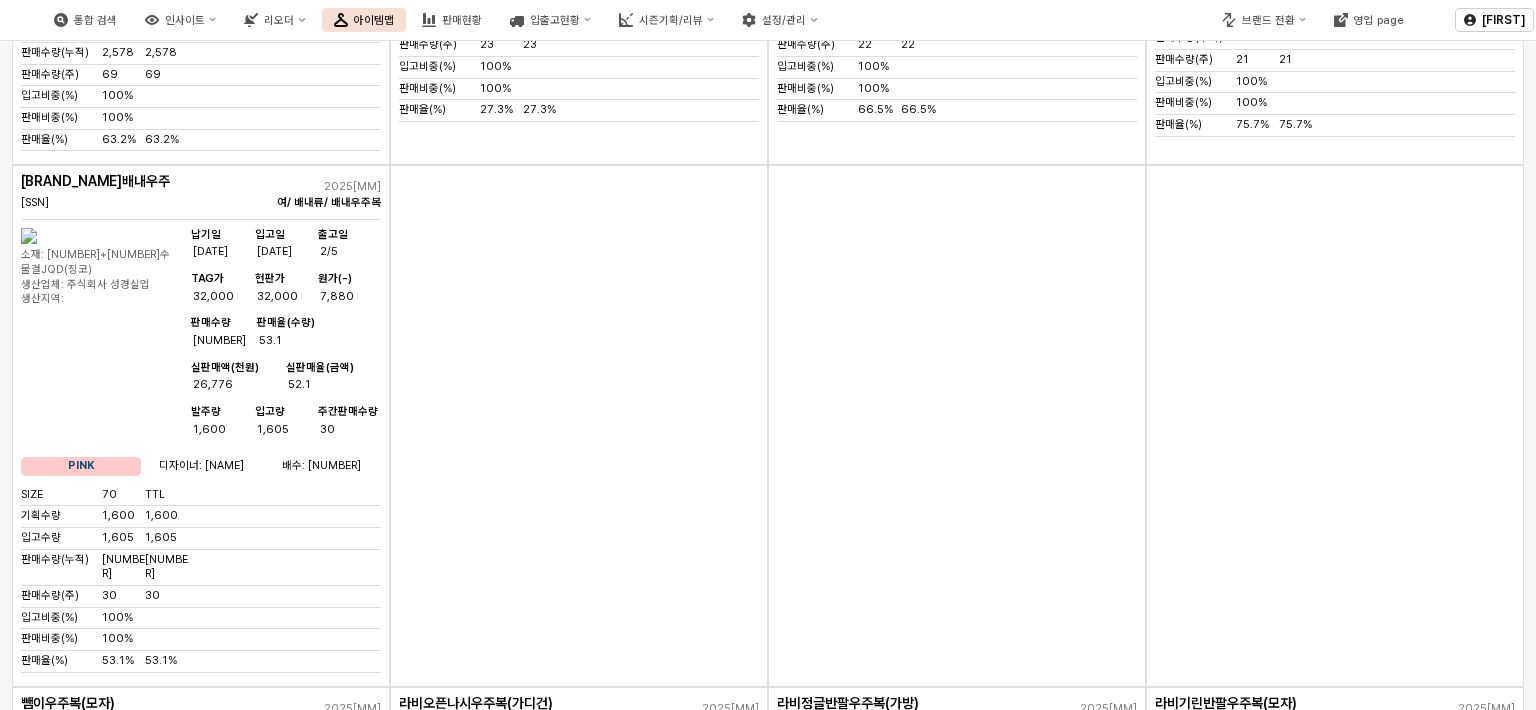 scroll, scrollTop: 1500, scrollLeft: 0, axis: vertical 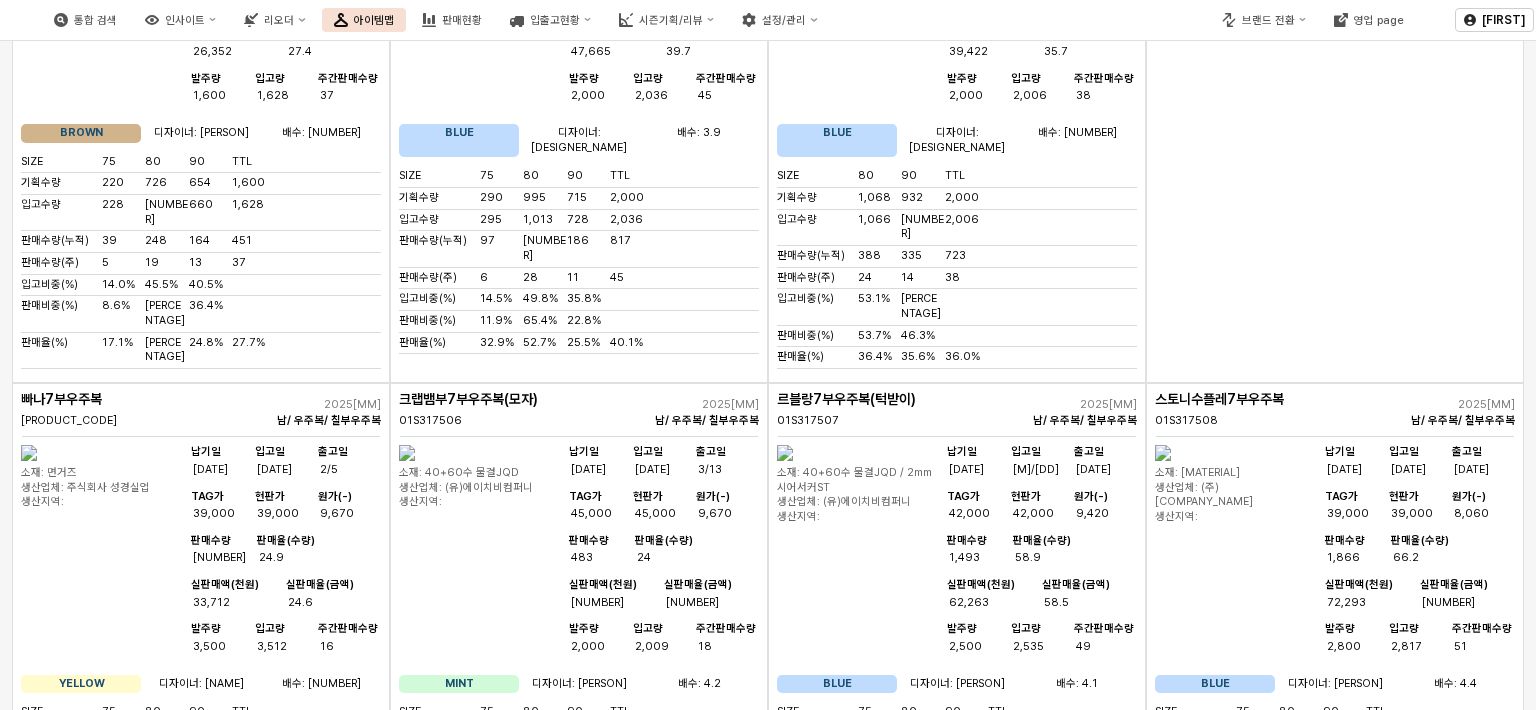 click at bounding box center (407, 453) 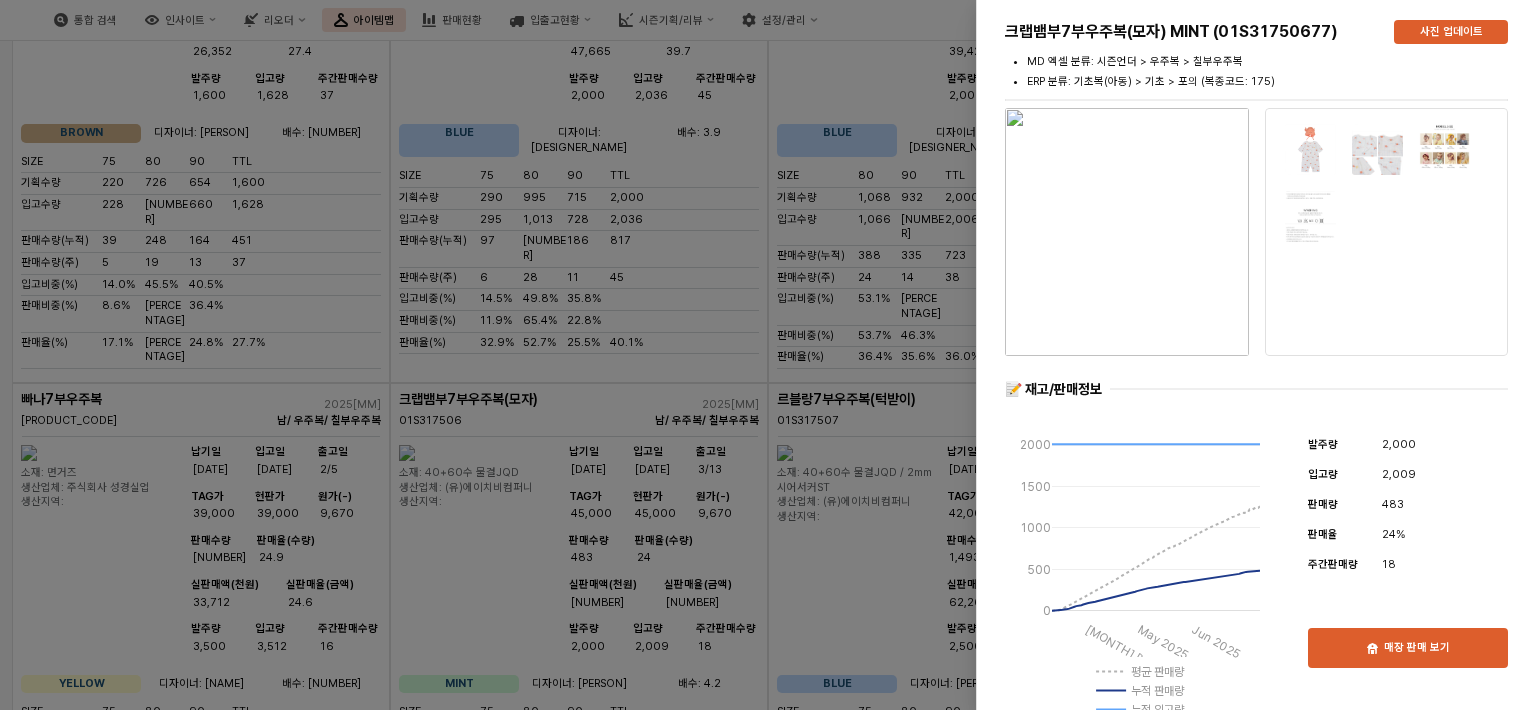 click at bounding box center [768, 355] 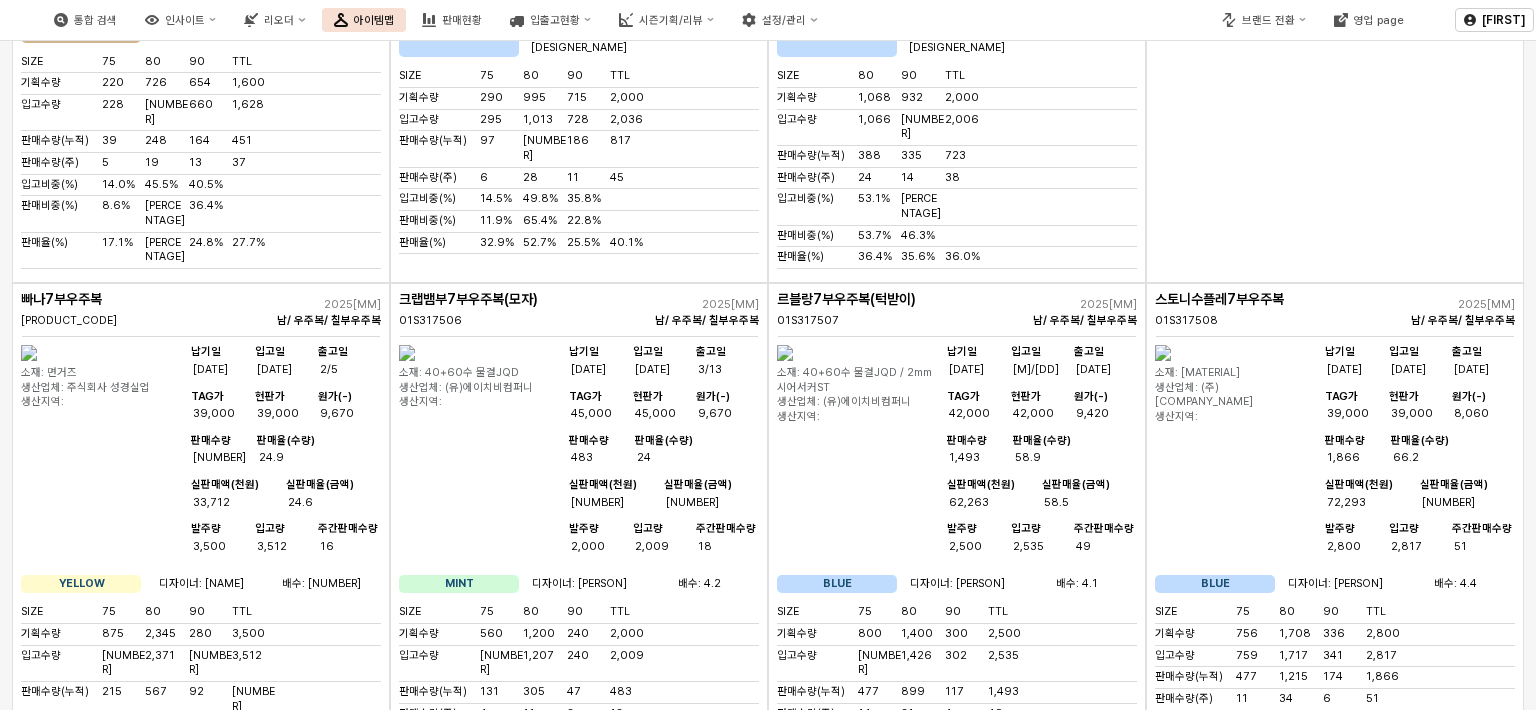 scroll, scrollTop: 3000, scrollLeft: 0, axis: vertical 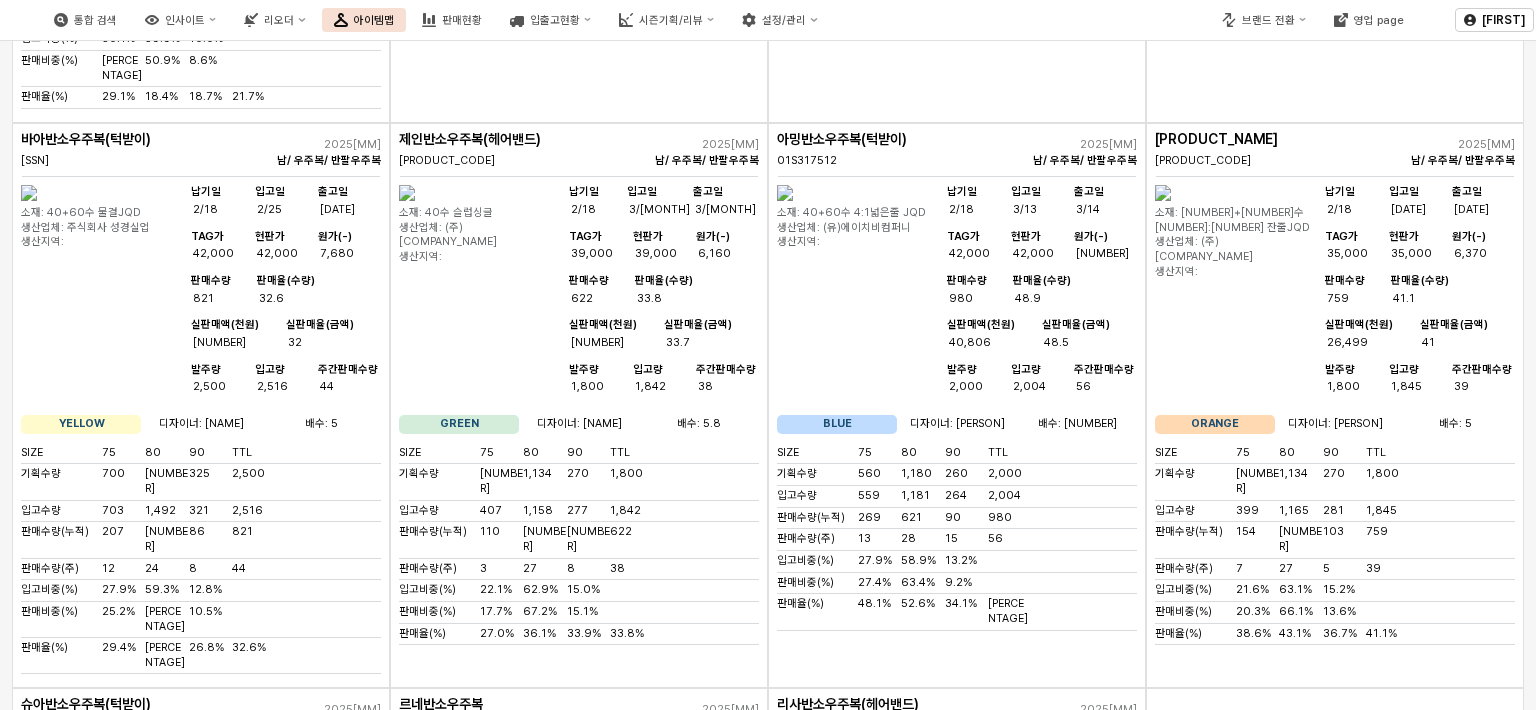 click at bounding box center (1335, 963) 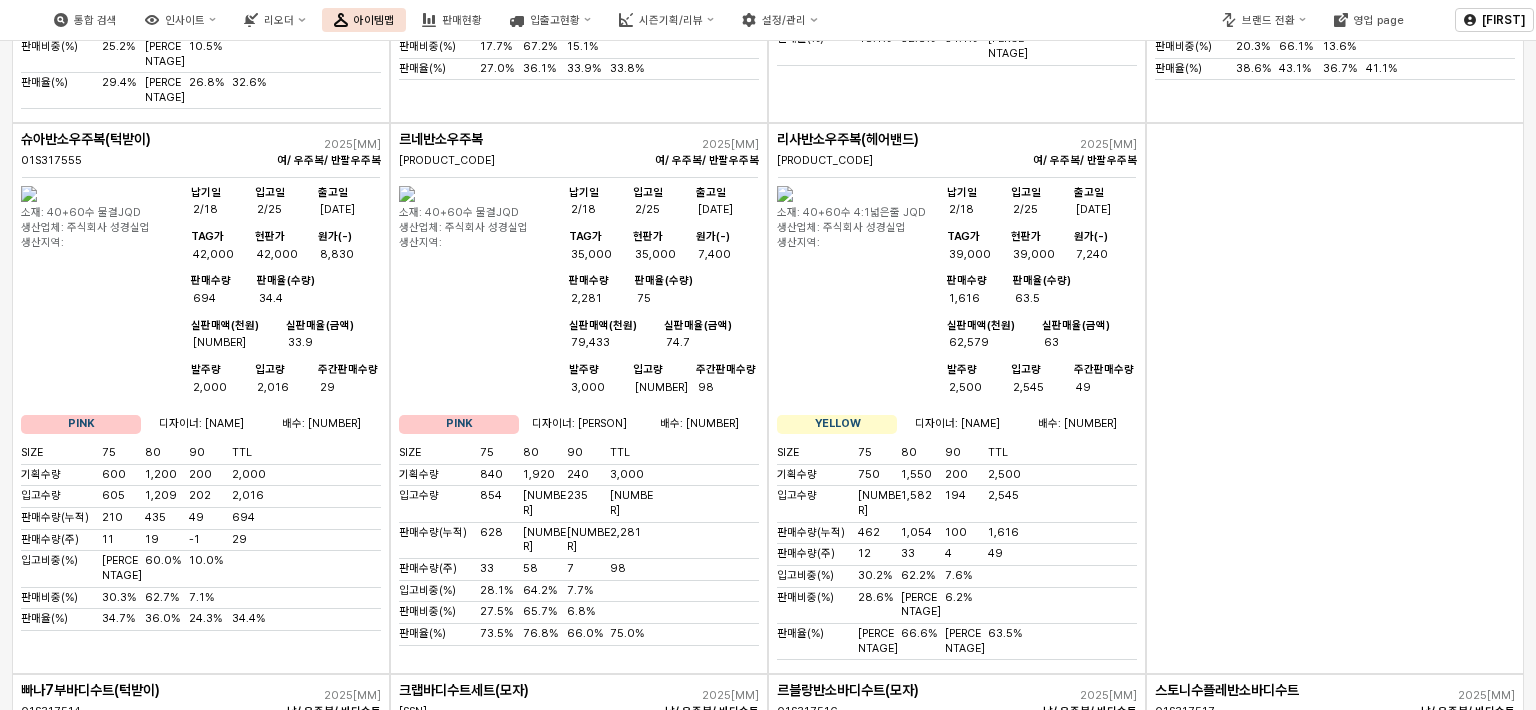 scroll, scrollTop: 5600, scrollLeft: 0, axis: vertical 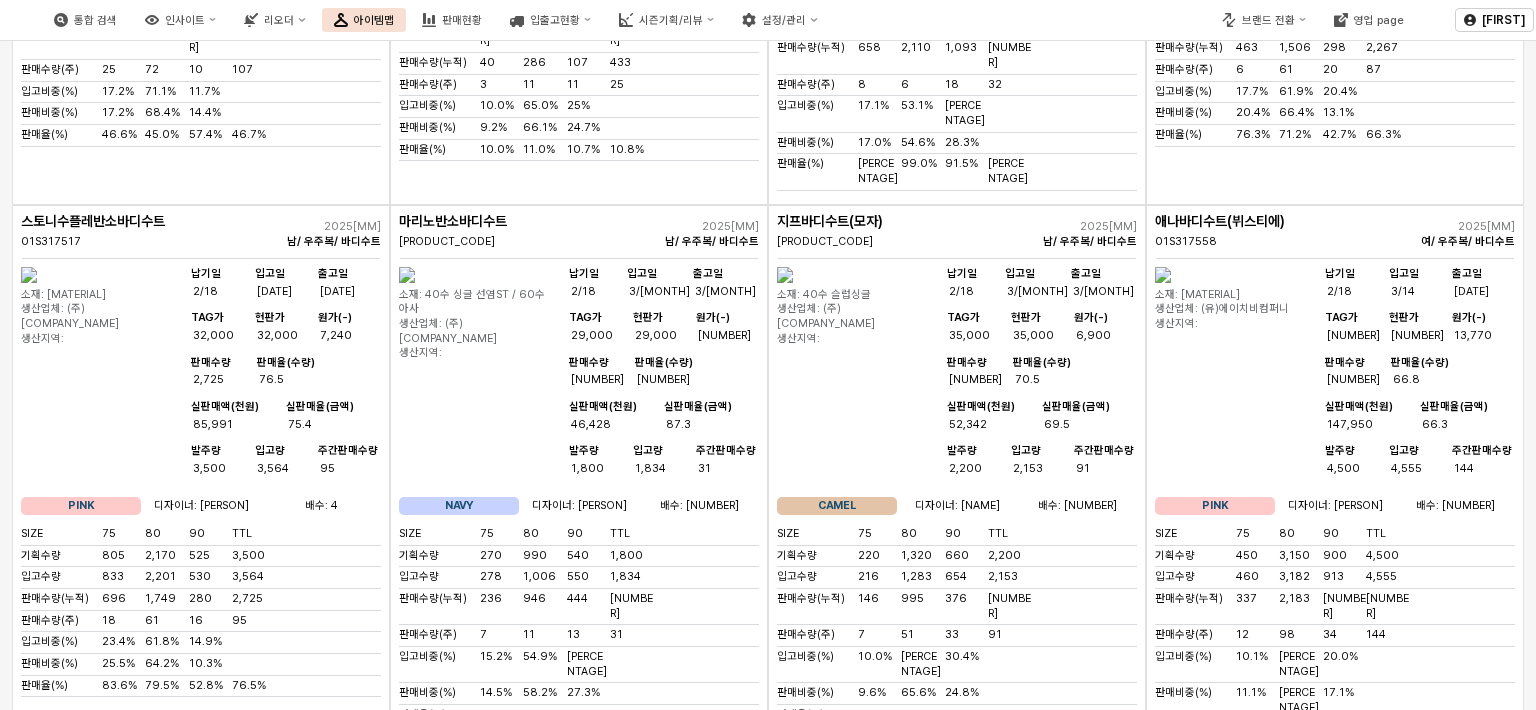 click on "구분 ** 시즌 [YEAR]SM 검색 누적 기간설정 전체 시즌의류(베이비) 시즌의류(토들러) 기획의류 시즌언더 기획언더 시즌용품 복종X" at bounding box center [768, 4573] 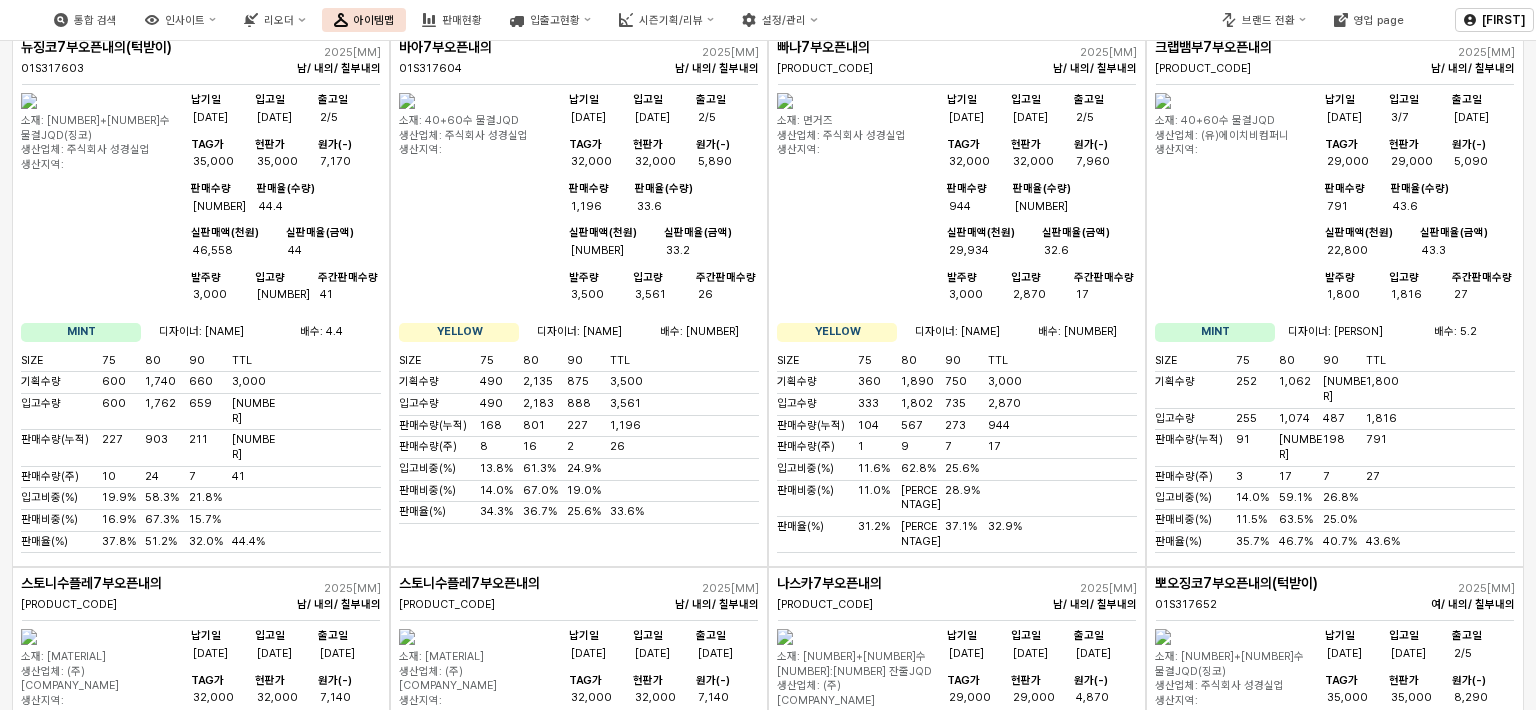 scroll, scrollTop: 9500, scrollLeft: 0, axis: vertical 